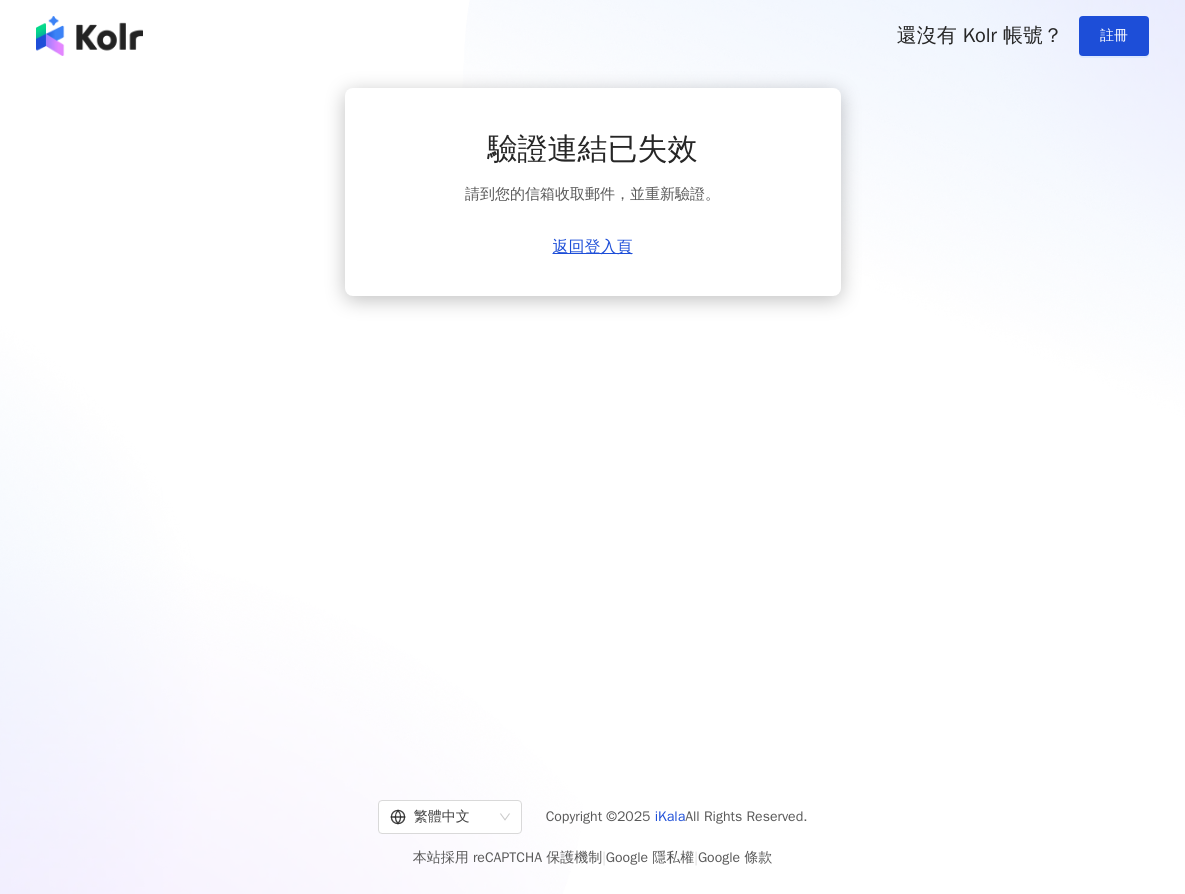 scroll, scrollTop: 0, scrollLeft: 0, axis: both 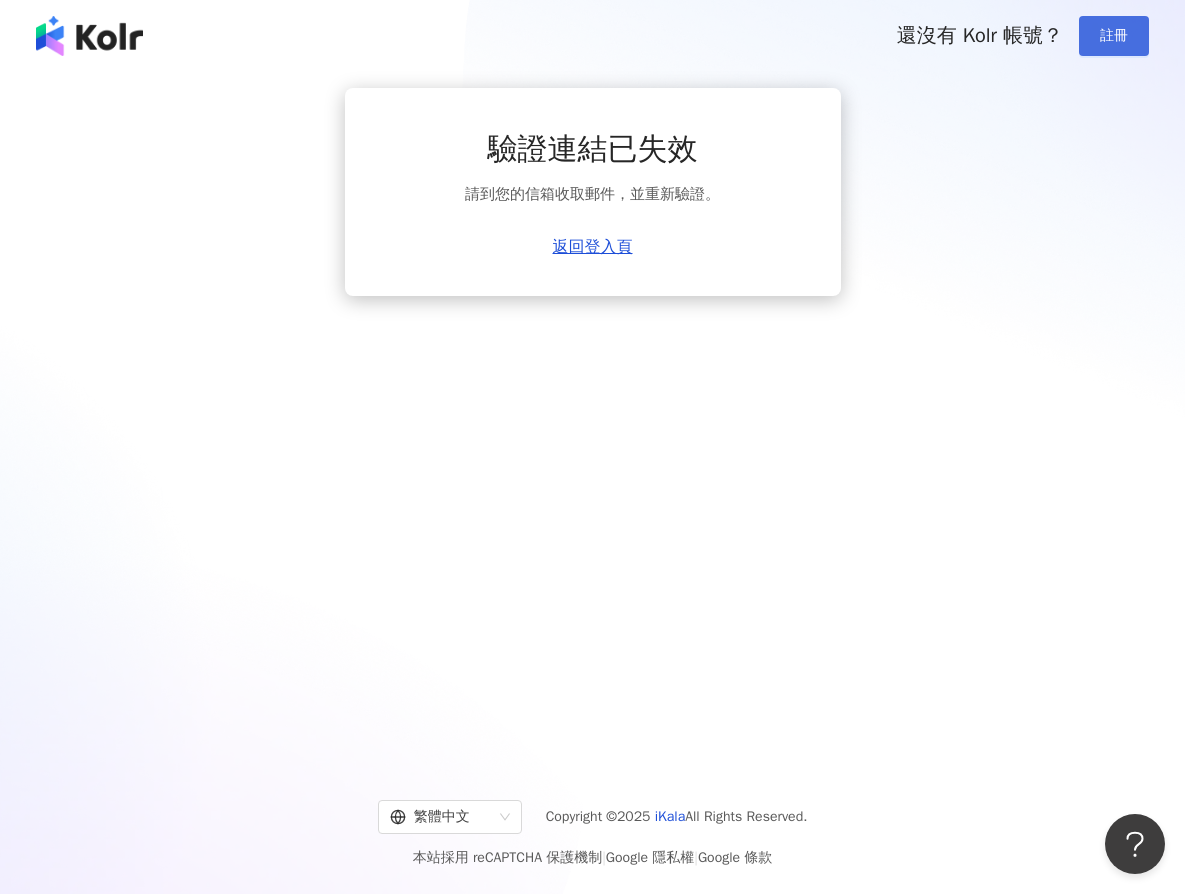 click on "註冊" at bounding box center [1114, 36] 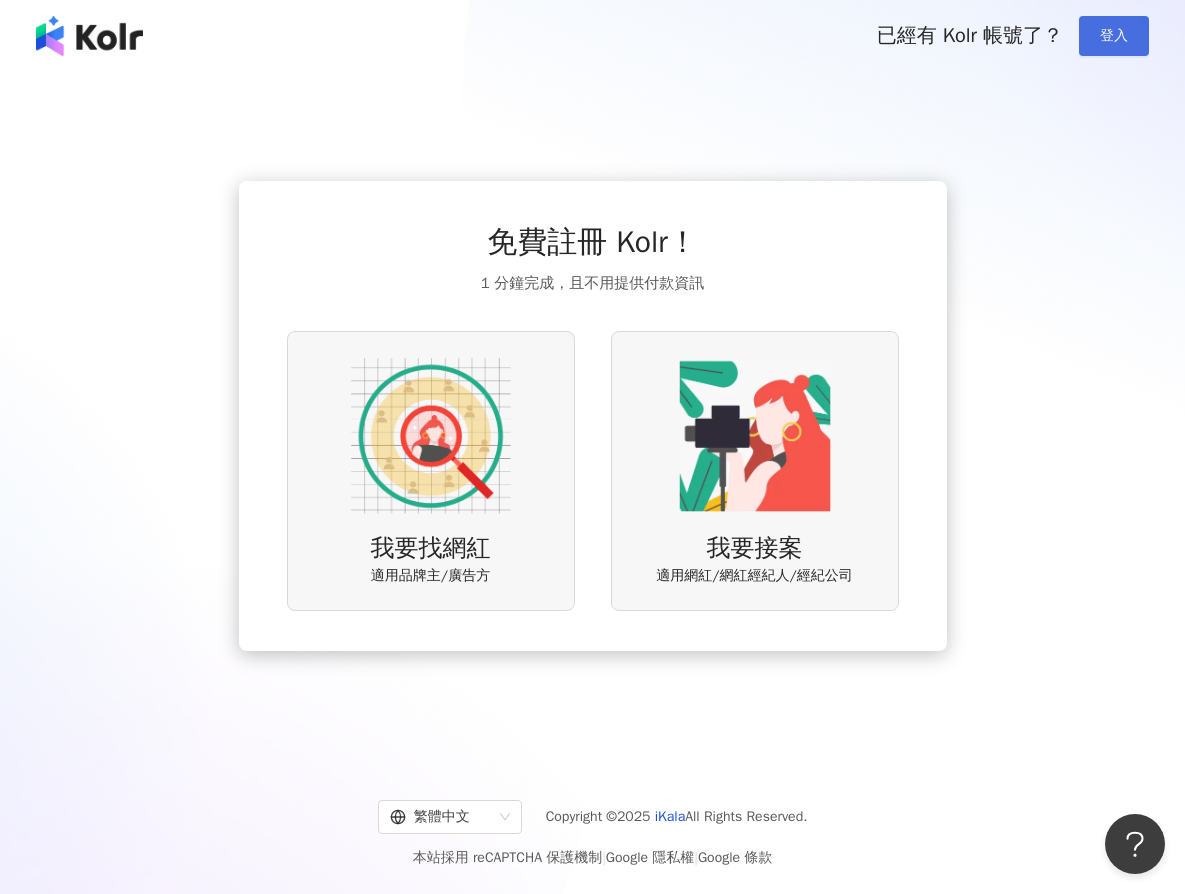 click on "登入" at bounding box center (1114, 36) 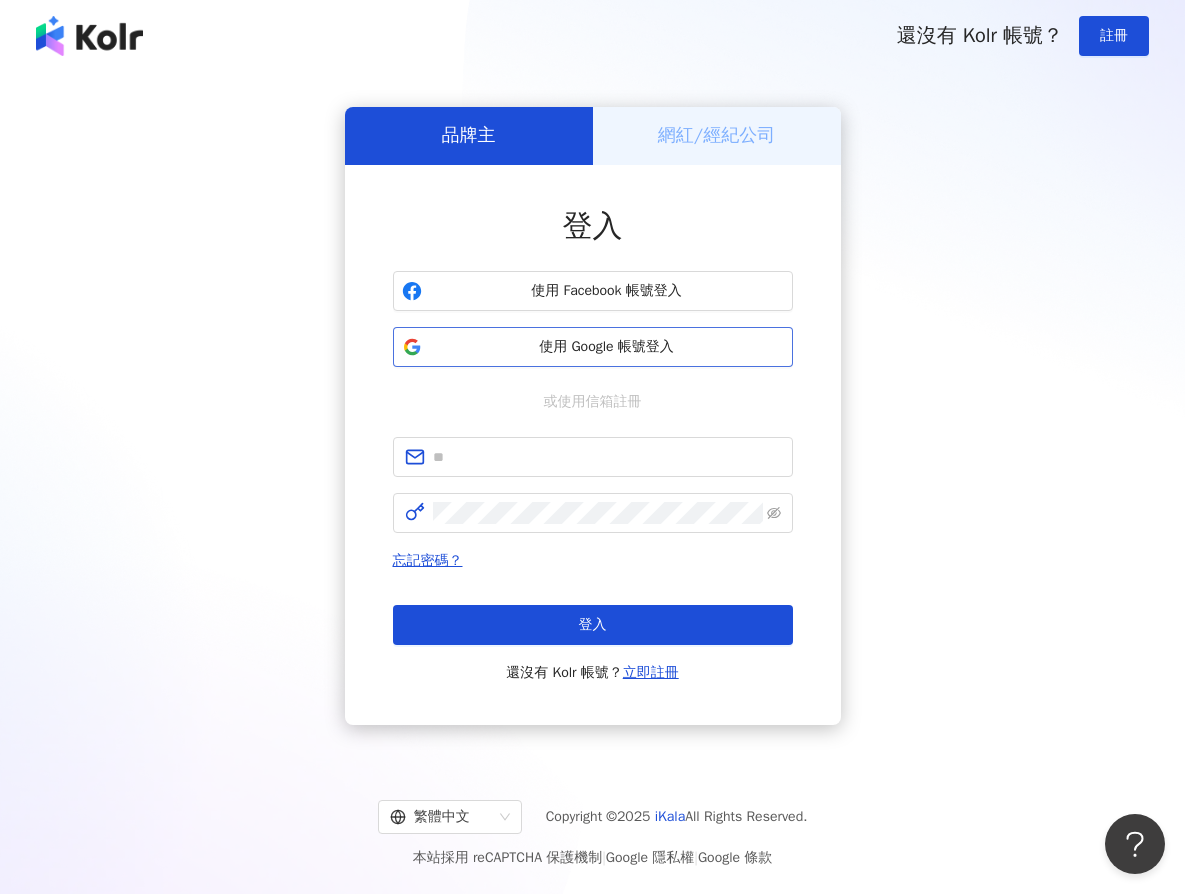 click on "使用 Google 帳號登入" at bounding box center (607, 347) 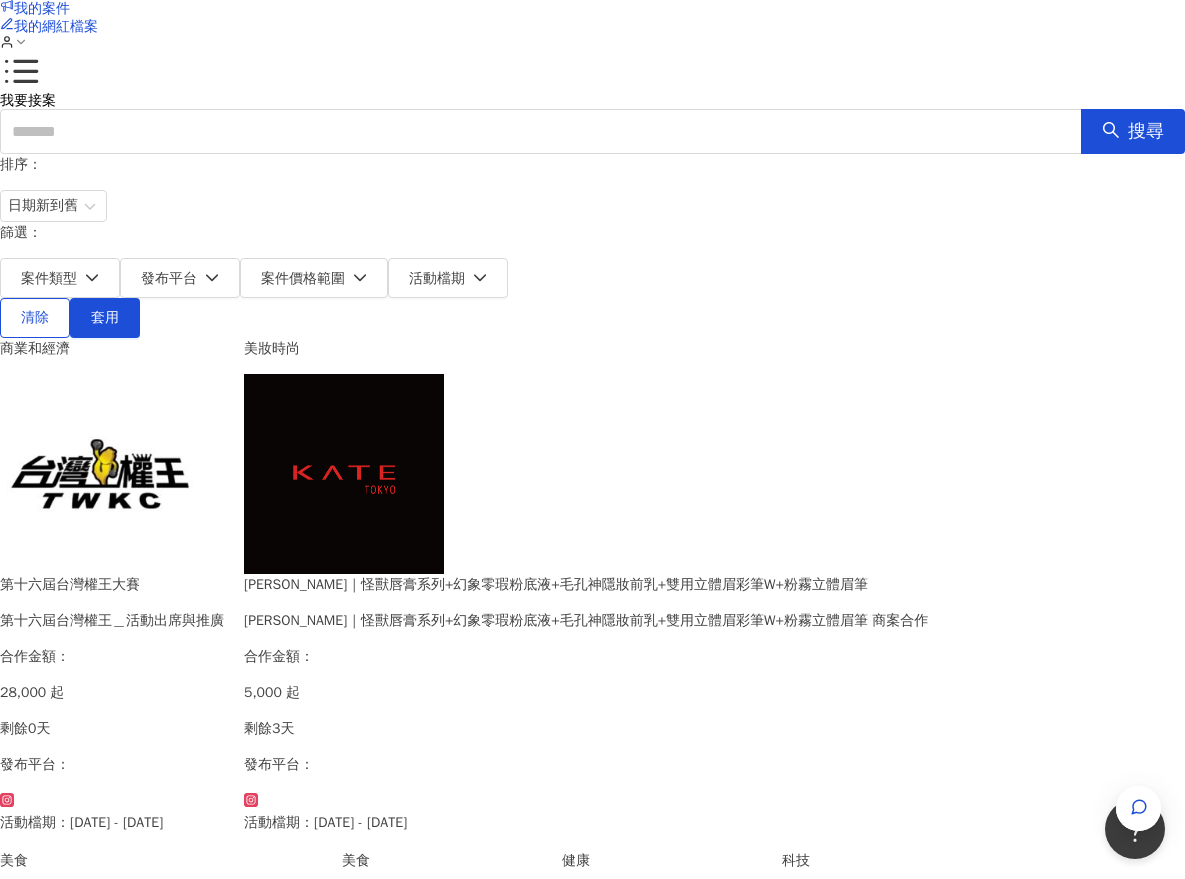 scroll, scrollTop: 0, scrollLeft: 0, axis: both 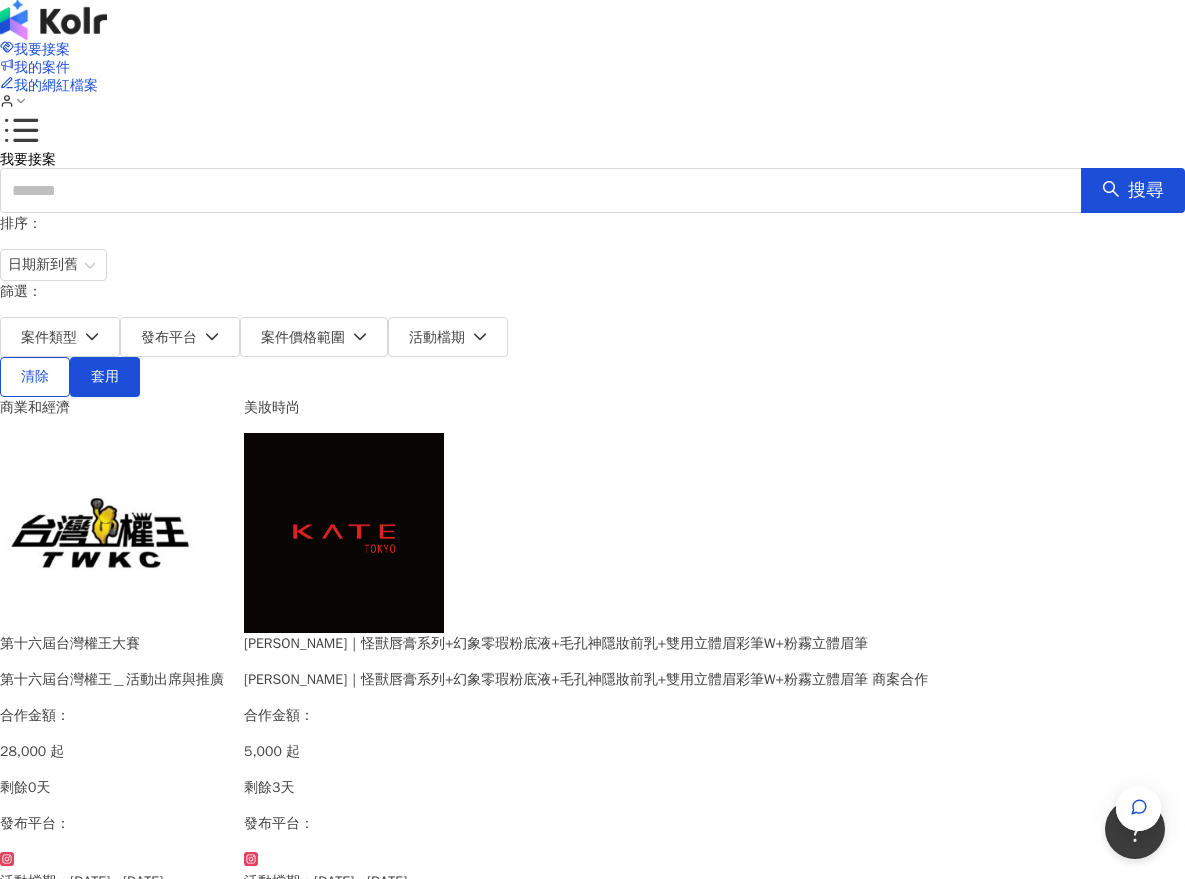click 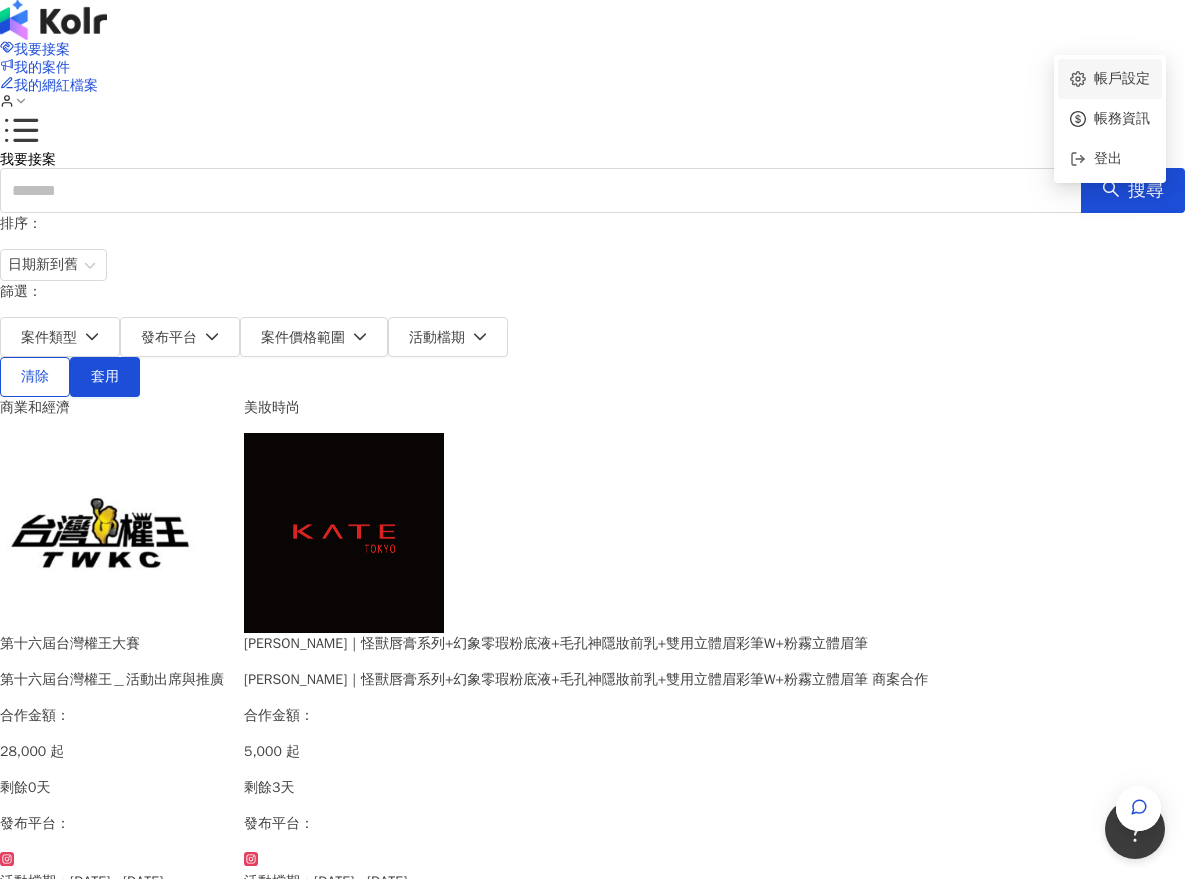 click on "帳戶設定" at bounding box center [1122, 78] 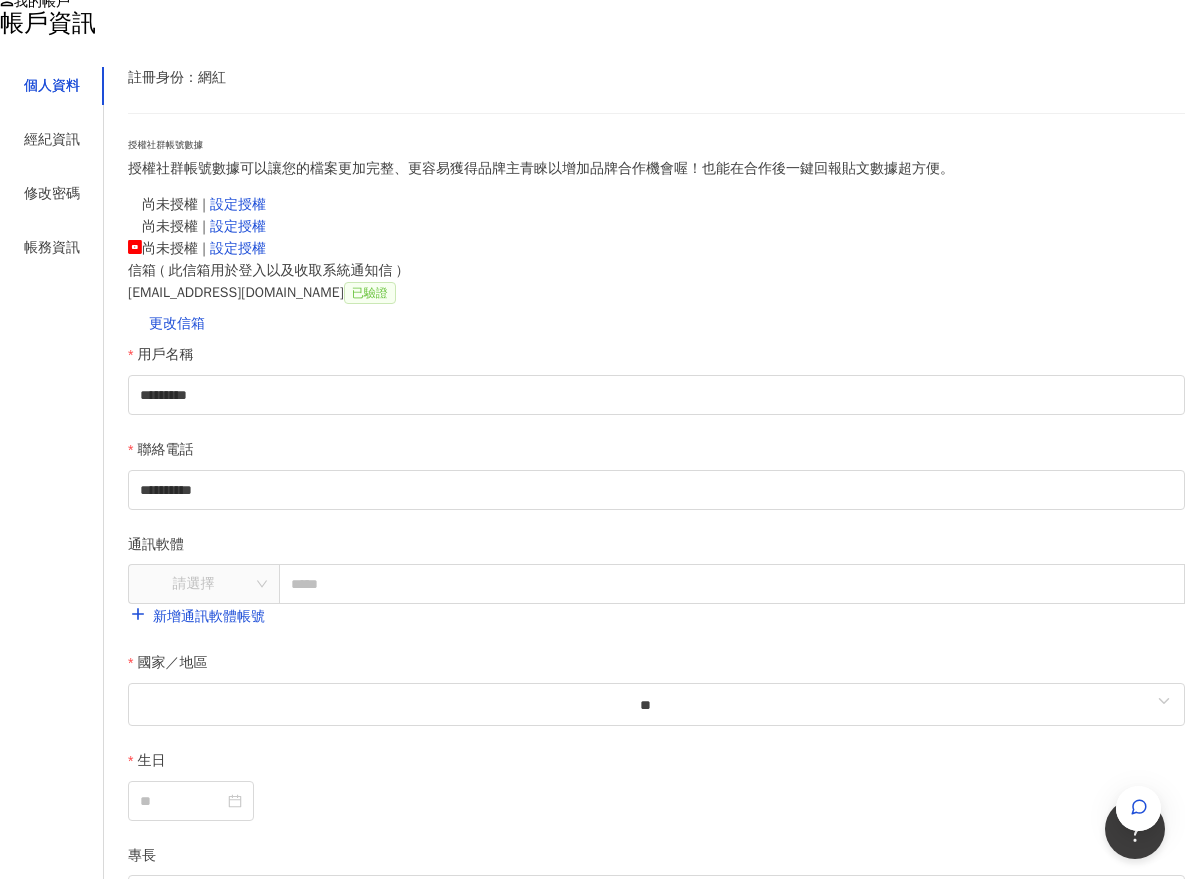 scroll, scrollTop: 157, scrollLeft: 0, axis: vertical 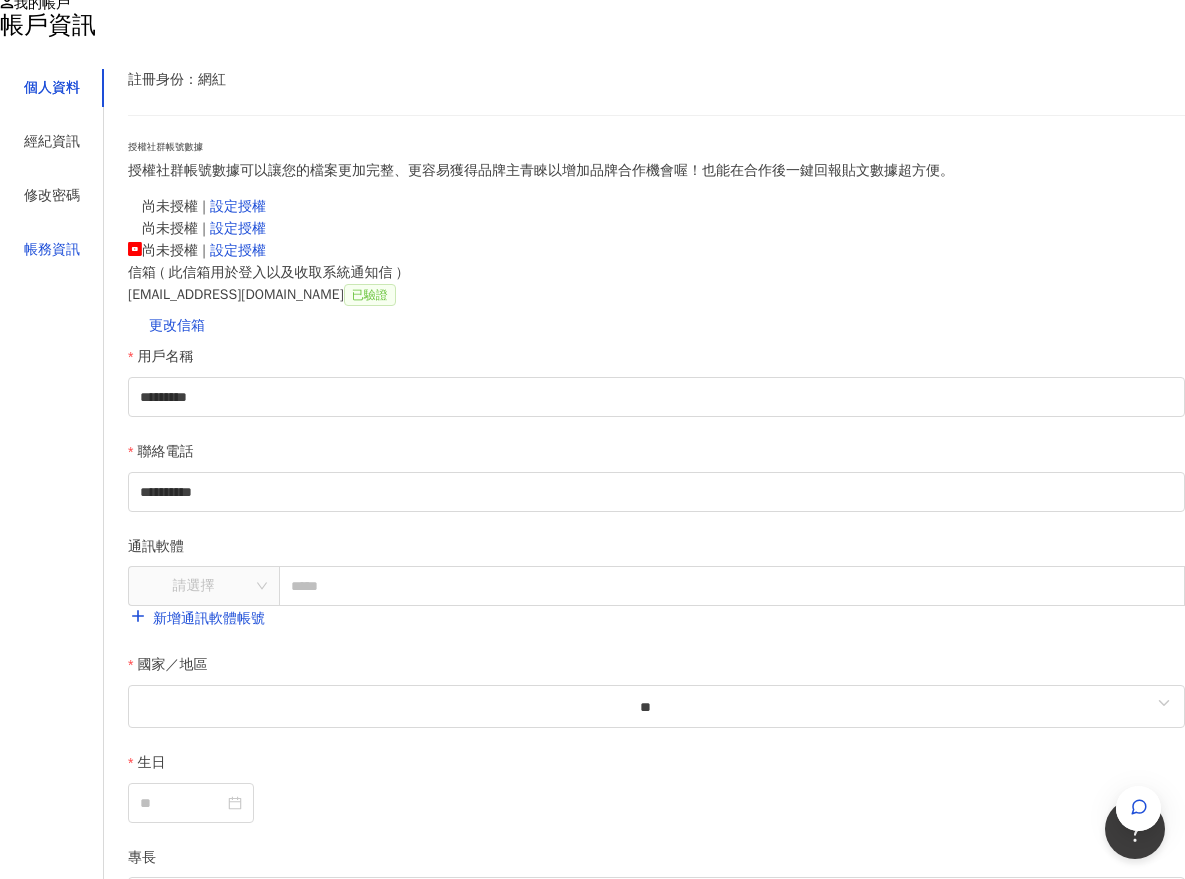 click on "帳務資訊" at bounding box center (52, 250) 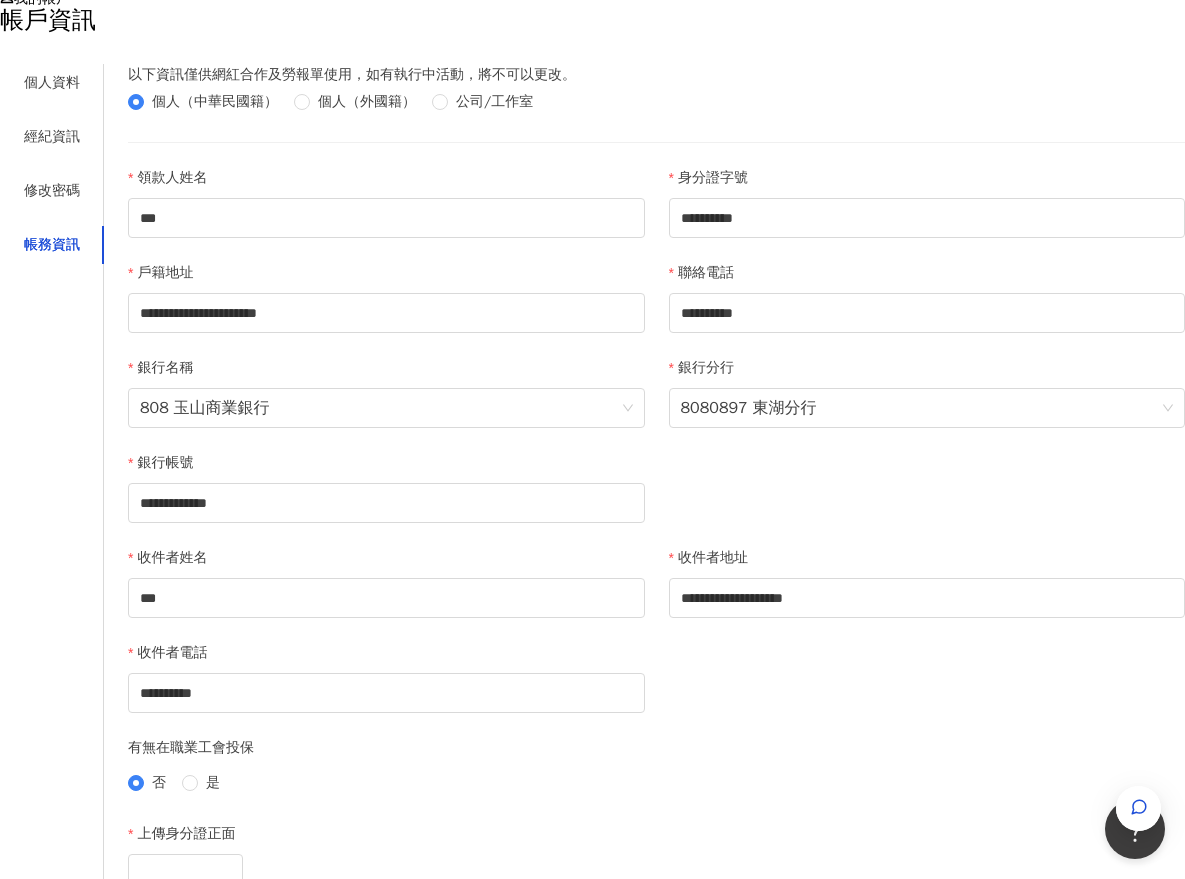 scroll, scrollTop: 156, scrollLeft: 0, axis: vertical 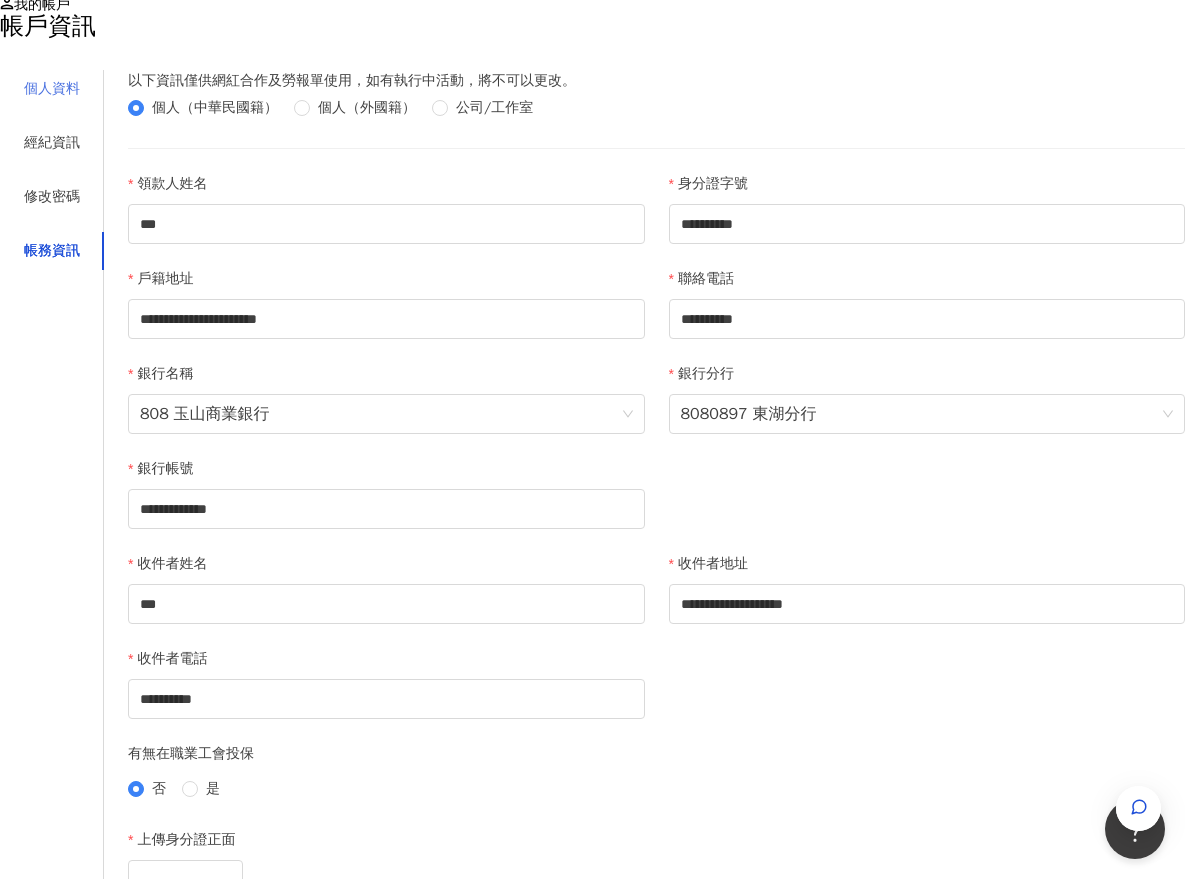 click on "個人資料" at bounding box center (52, 89) 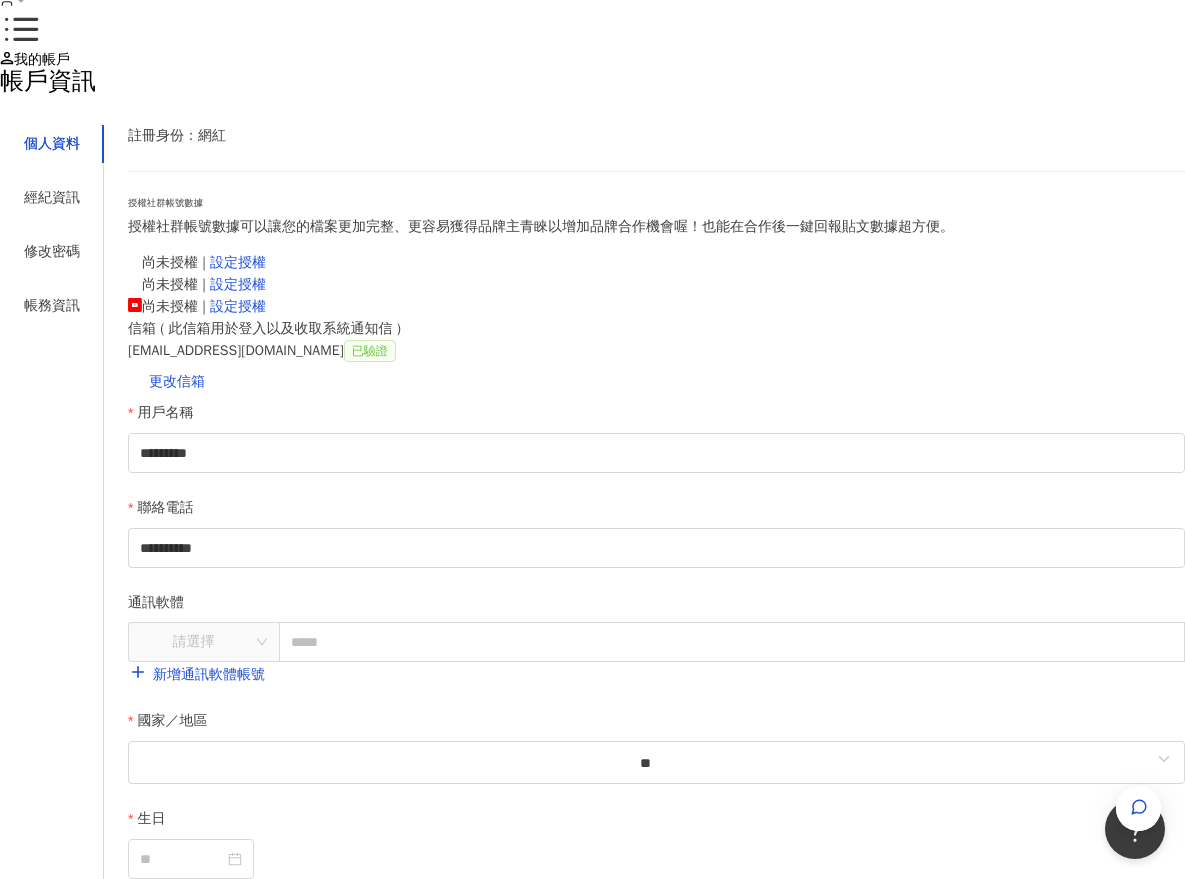 scroll, scrollTop: 95, scrollLeft: 0, axis: vertical 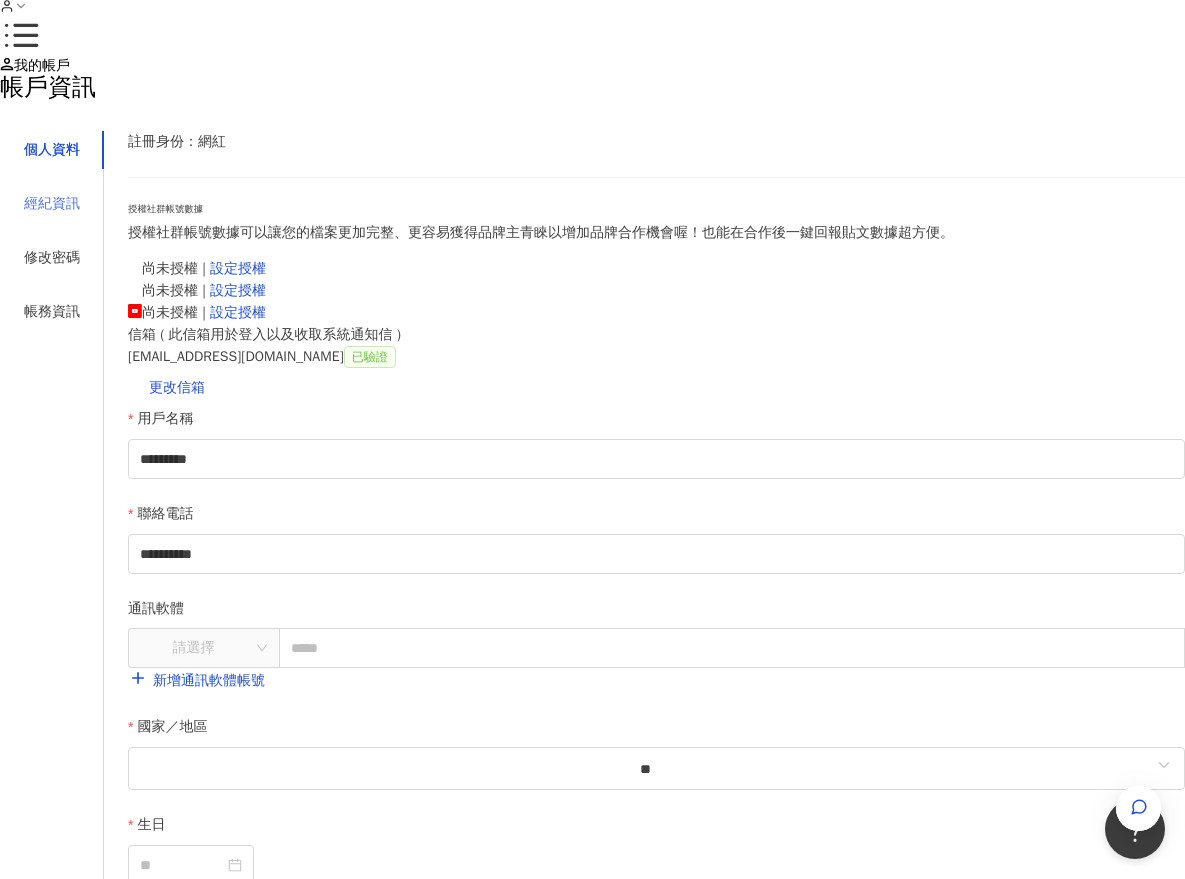 click on "經紀資訊" at bounding box center (52, 204) 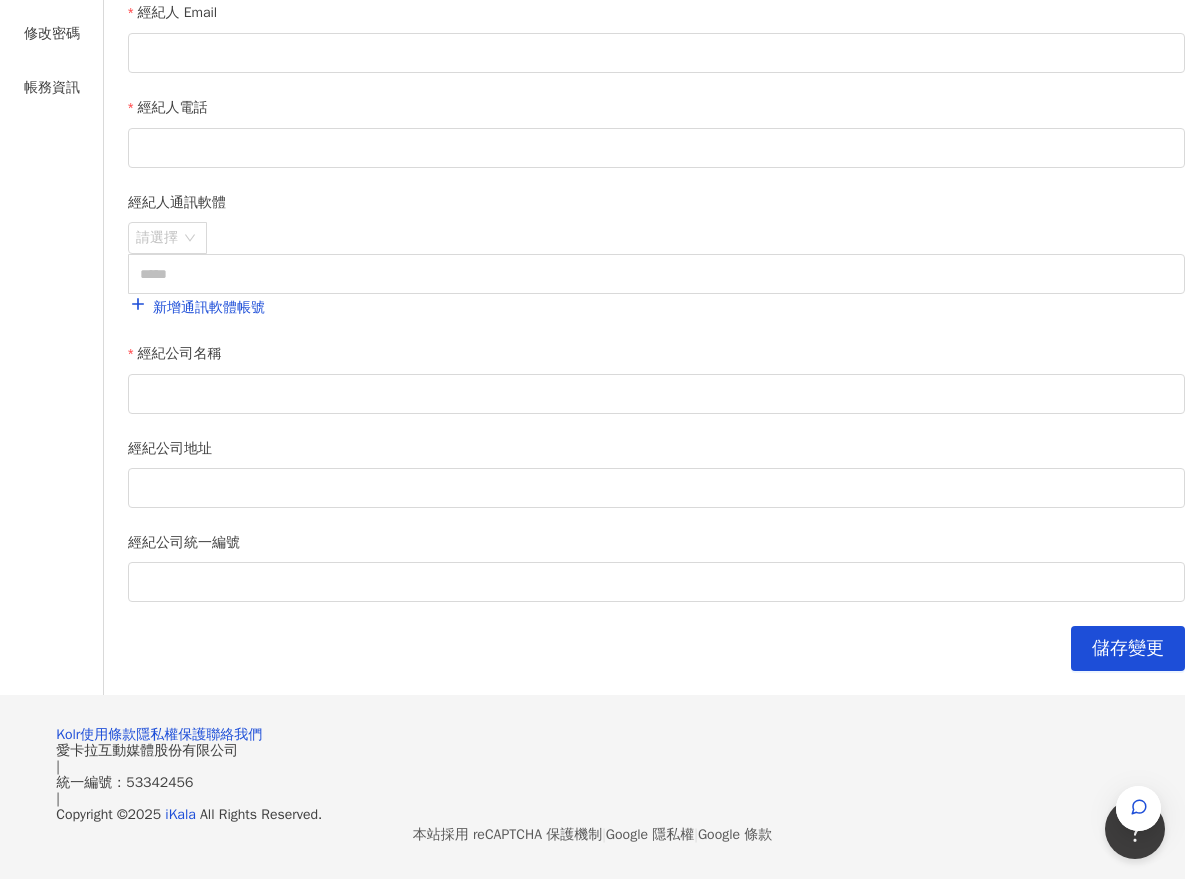 scroll, scrollTop: 0, scrollLeft: 0, axis: both 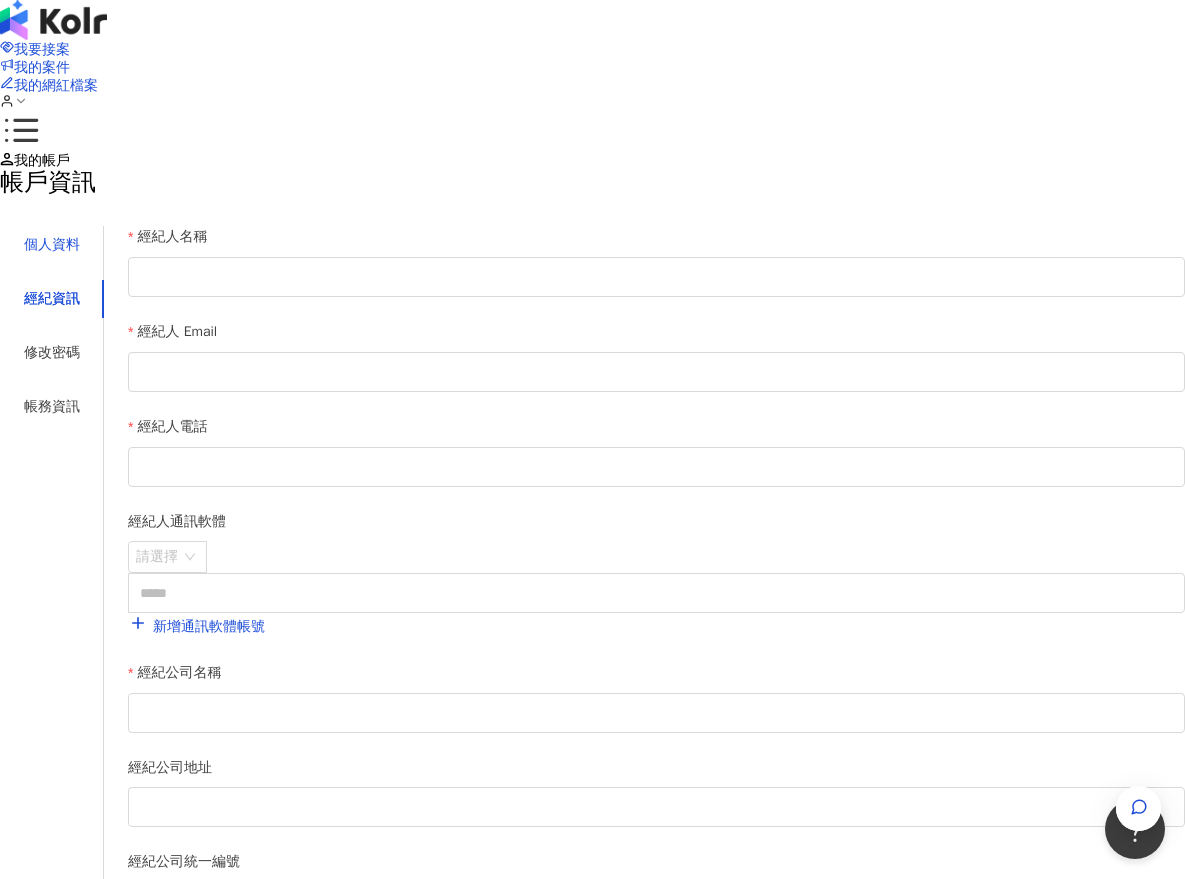 click on "個人資料" at bounding box center [52, 245] 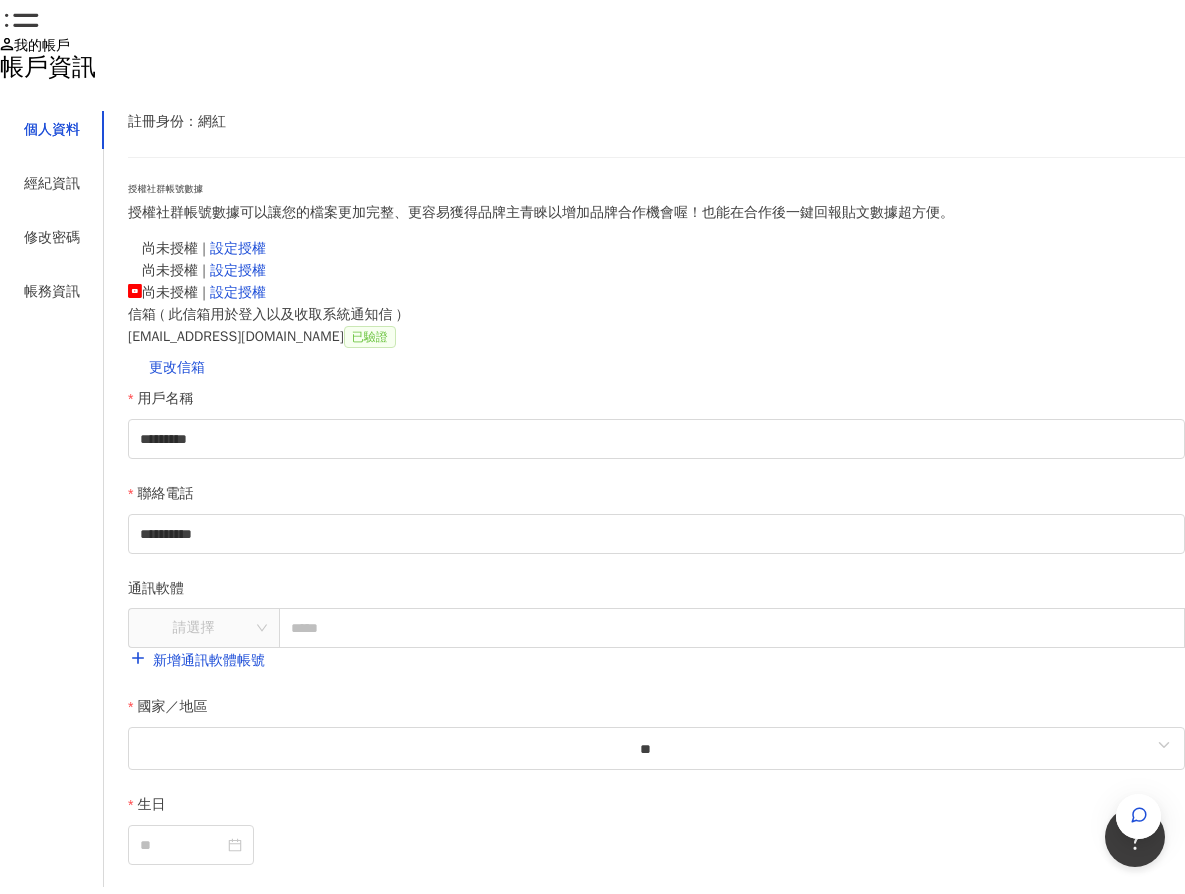 scroll, scrollTop: 0, scrollLeft: 0, axis: both 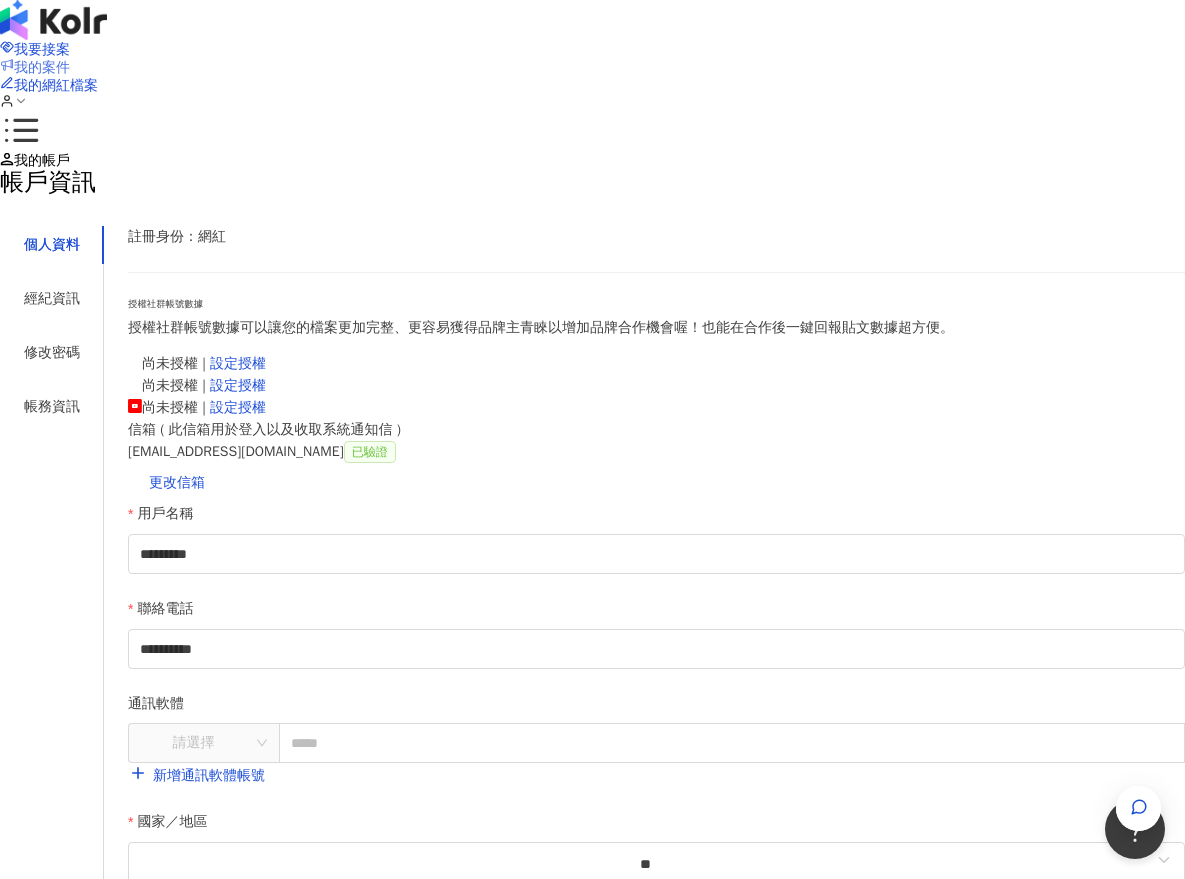 click on "我的案件" at bounding box center (42, 67) 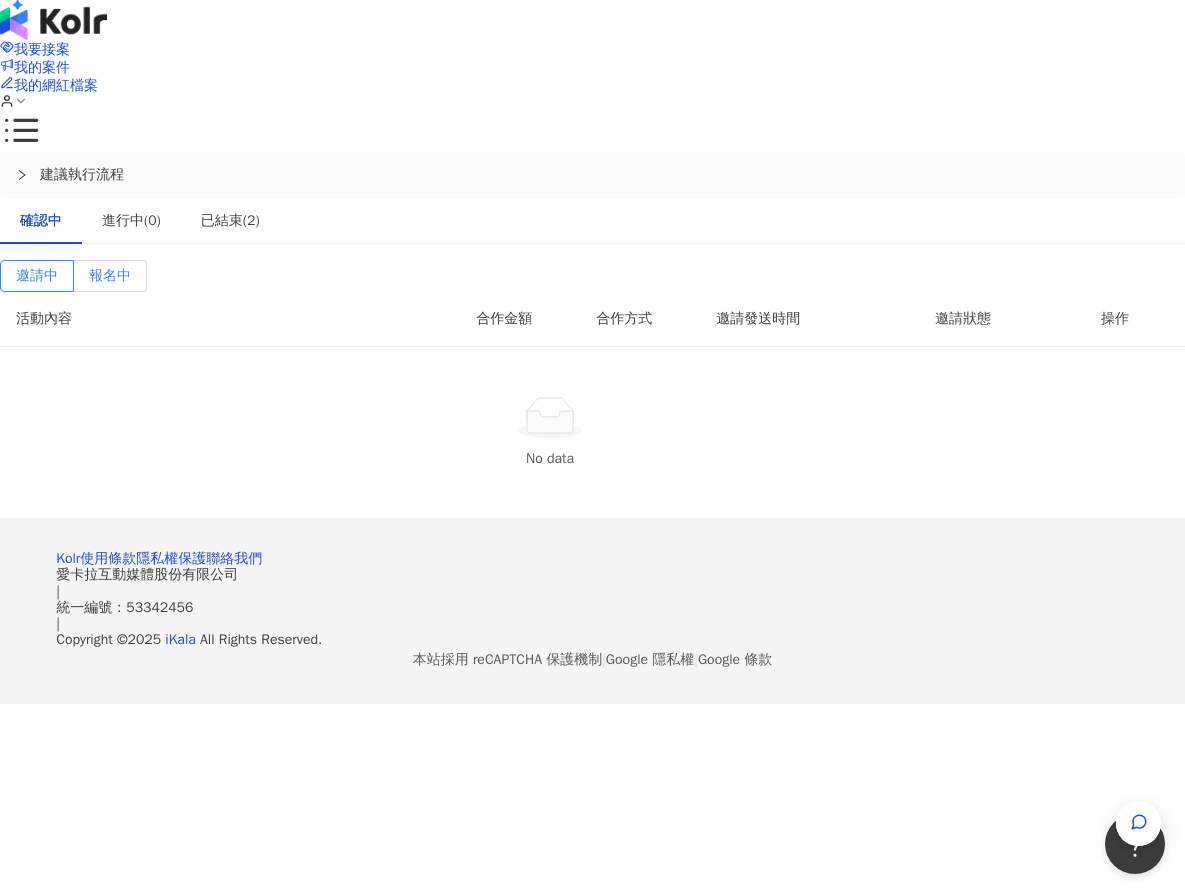 click on "報名中" at bounding box center (110, 275) 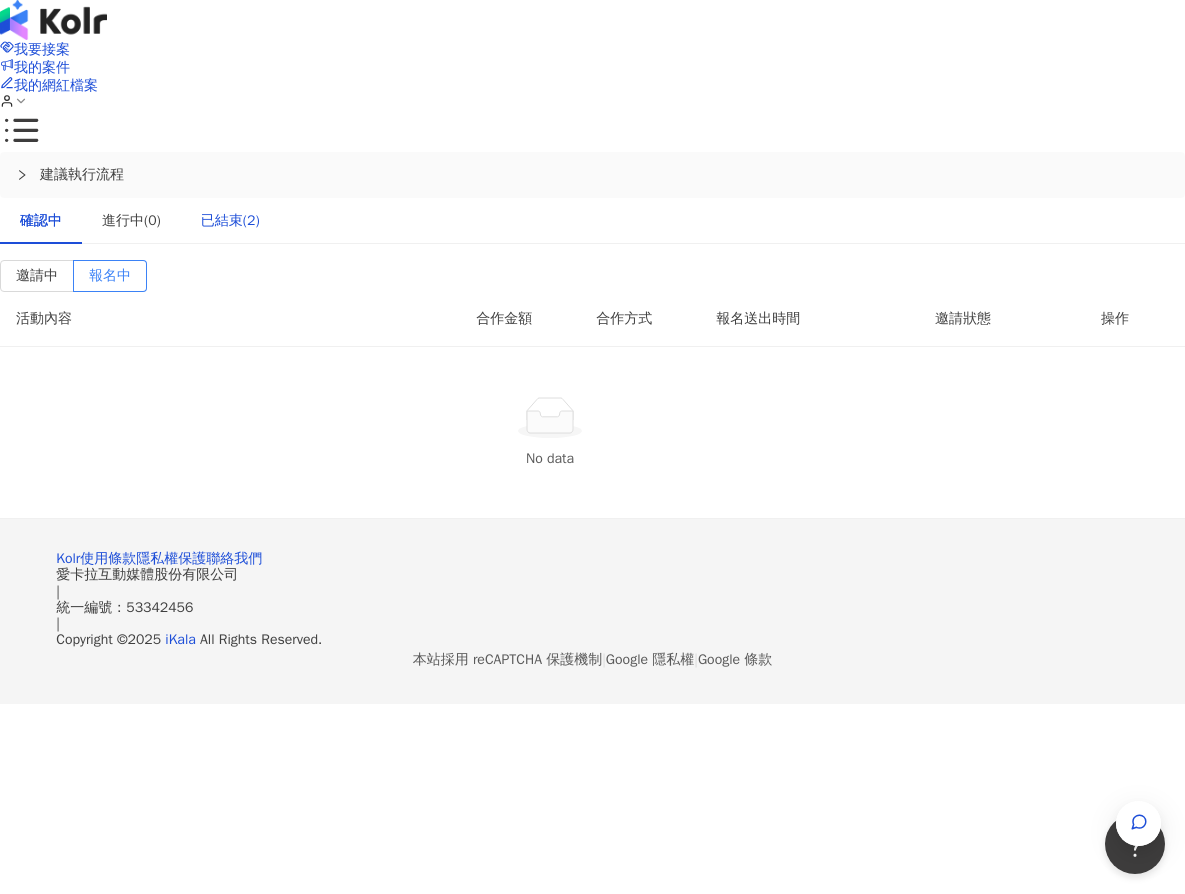 click on "已結束(2)" at bounding box center (230, 221) 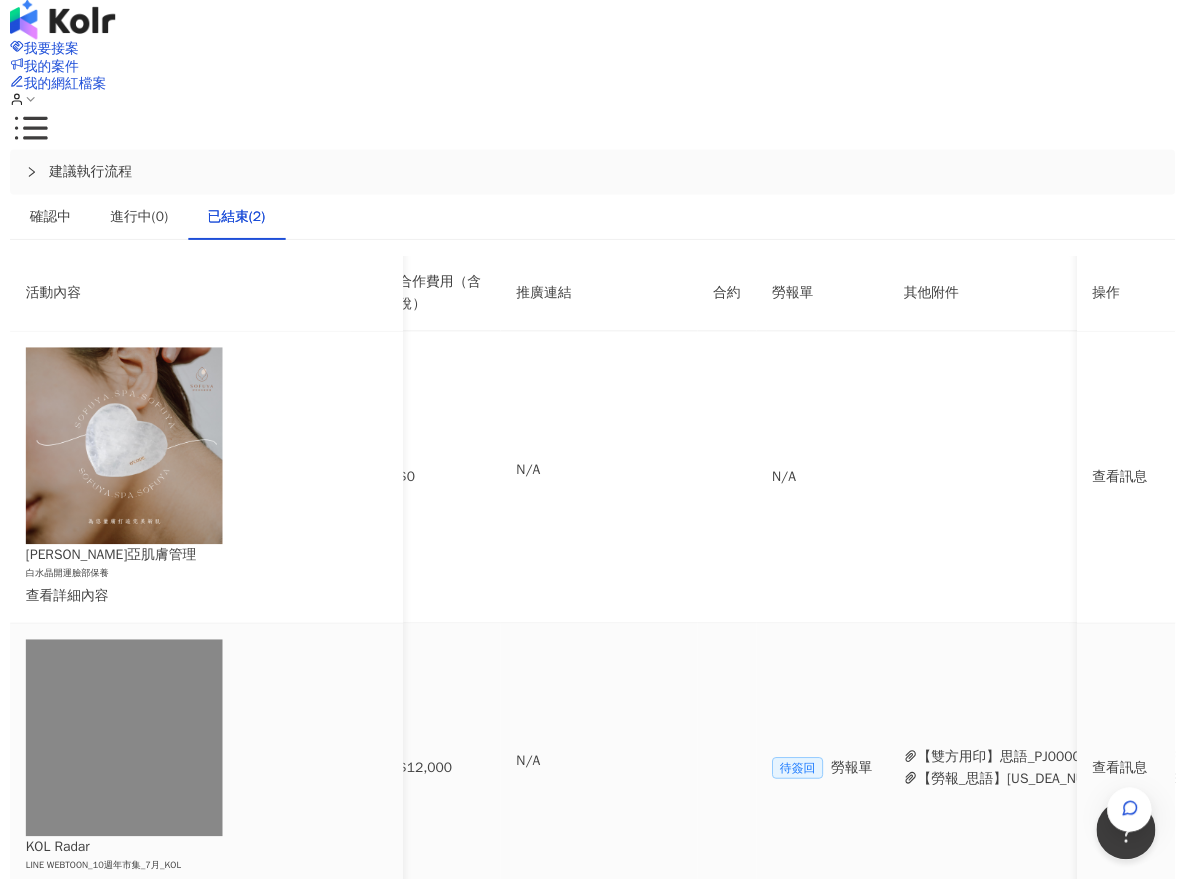 scroll, scrollTop: 0, scrollLeft: 0, axis: both 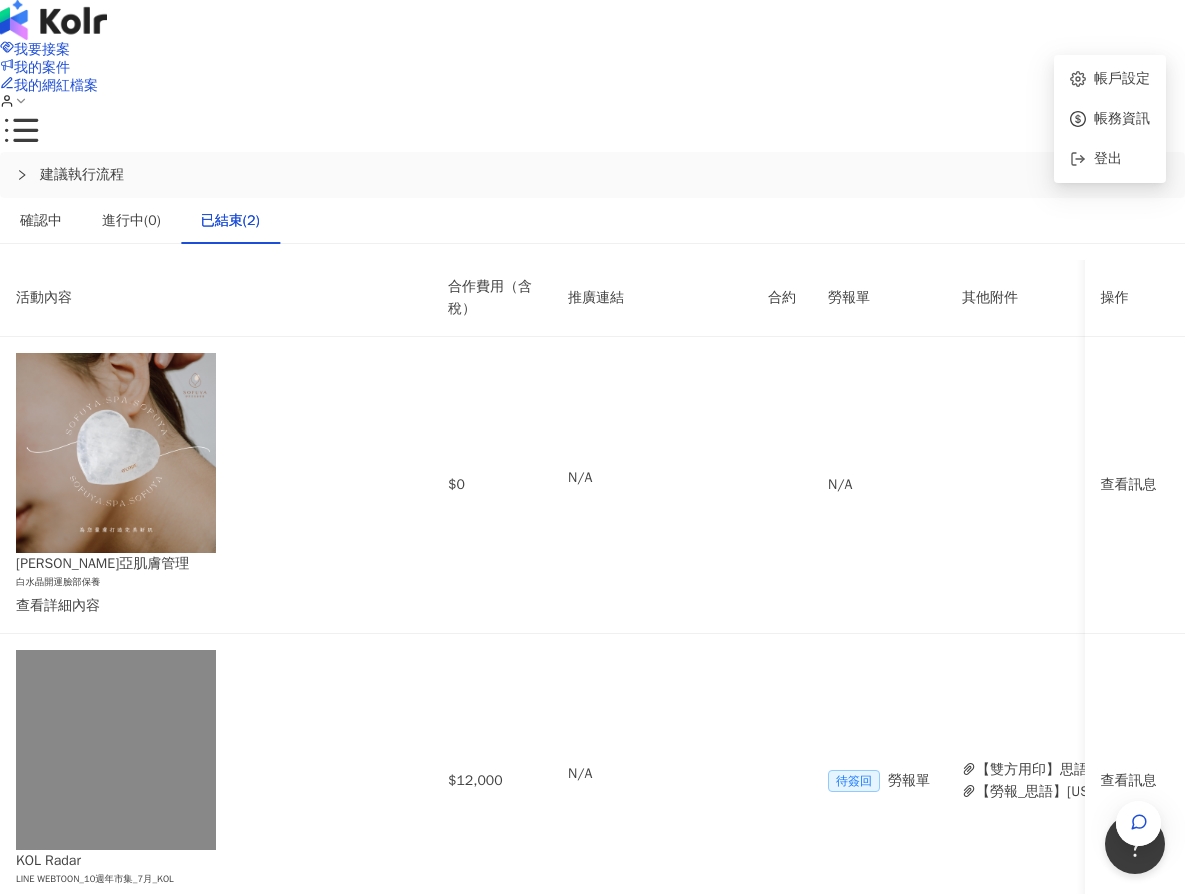 click 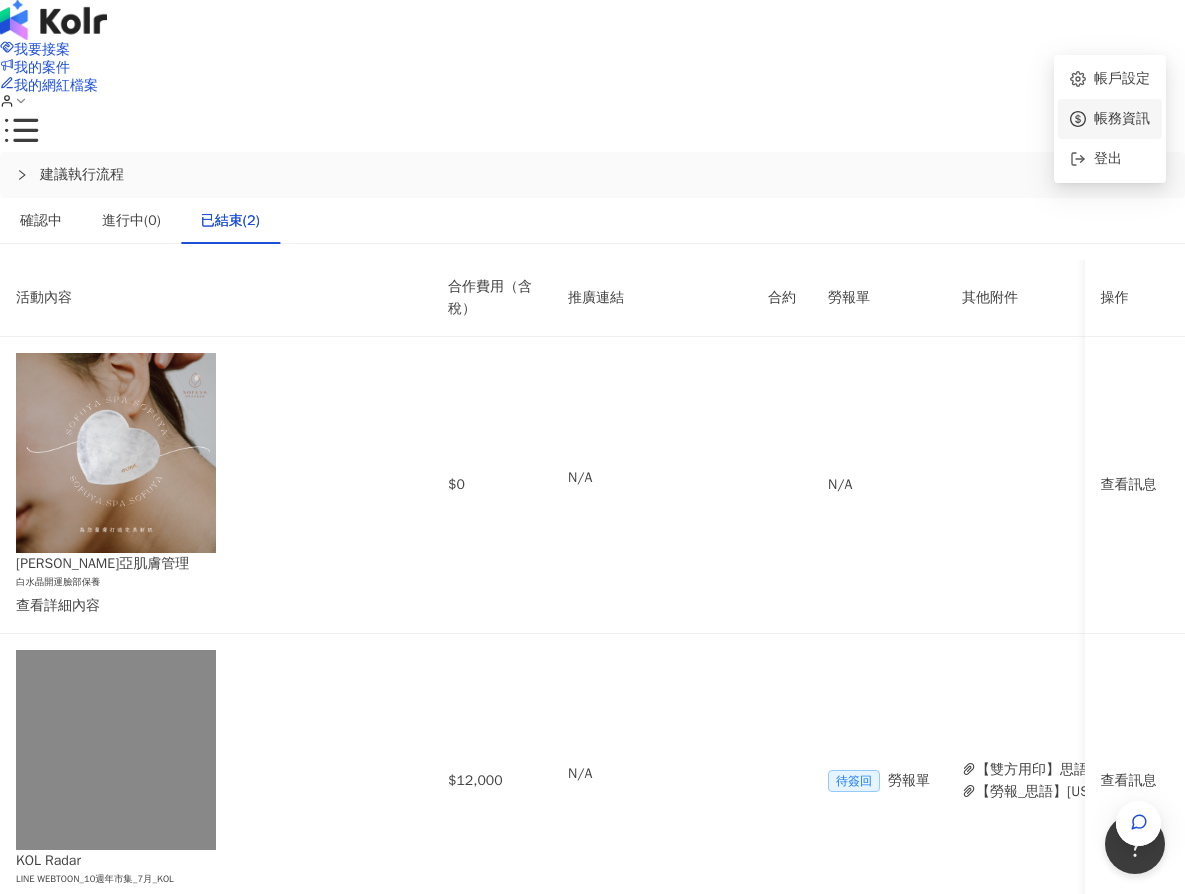 click on "帳務資訊" at bounding box center (1122, 118) 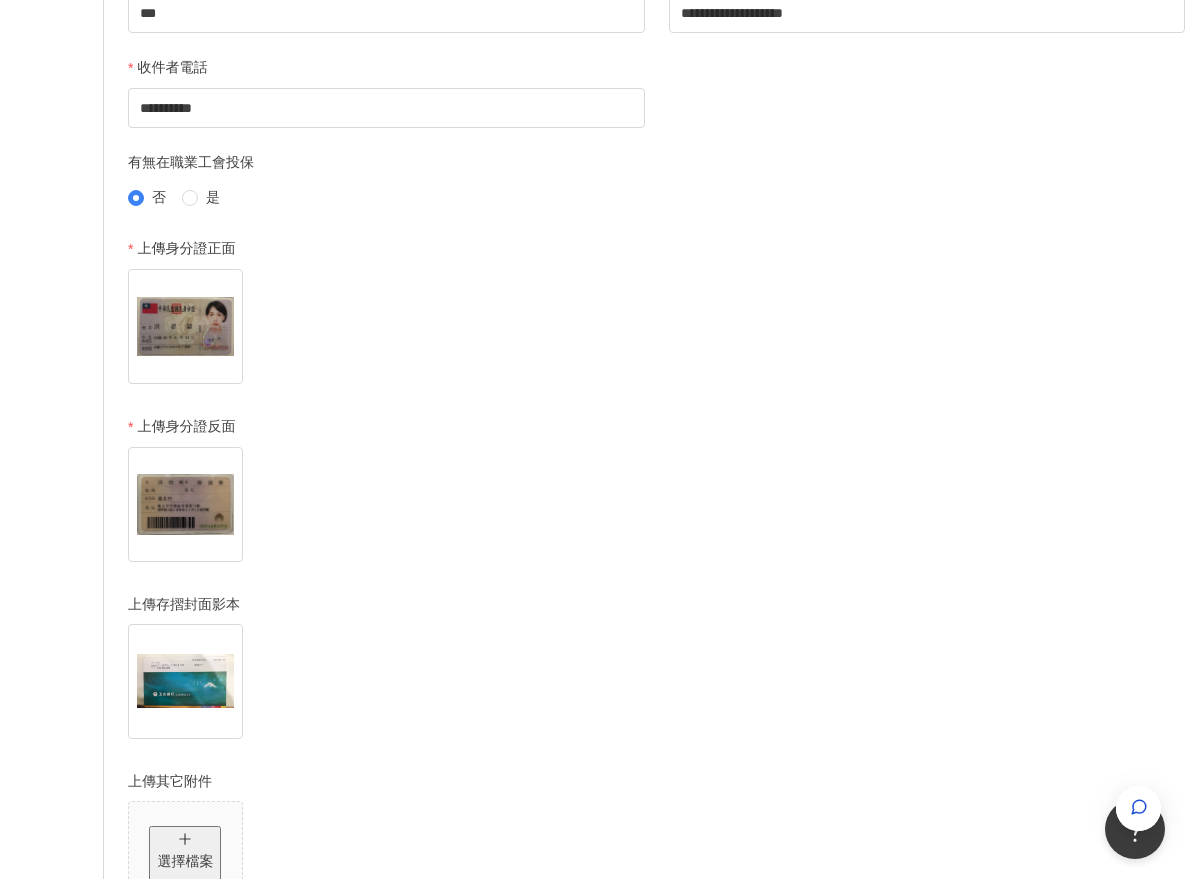 scroll, scrollTop: 547, scrollLeft: 0, axis: vertical 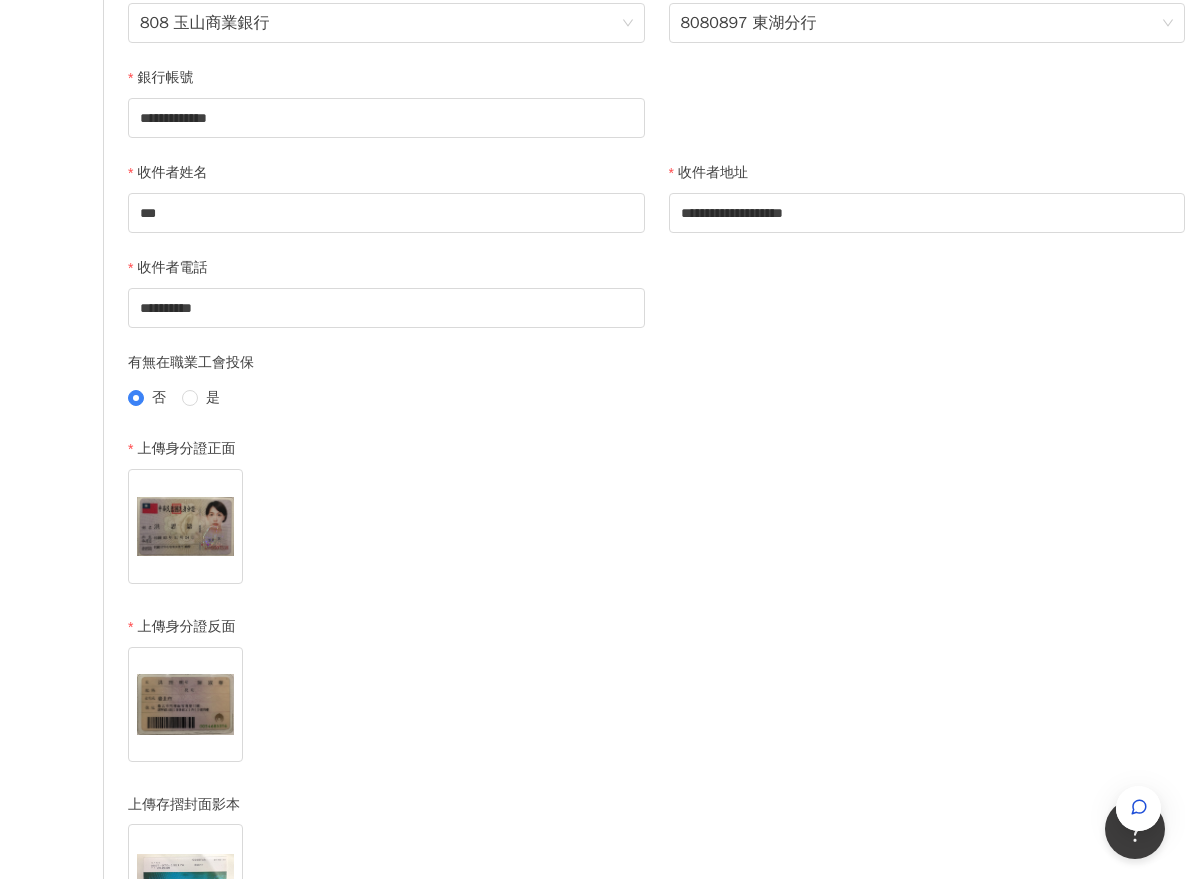 click on "我要接案 我的案件 我的網紅檔案" at bounding box center (592, -471) 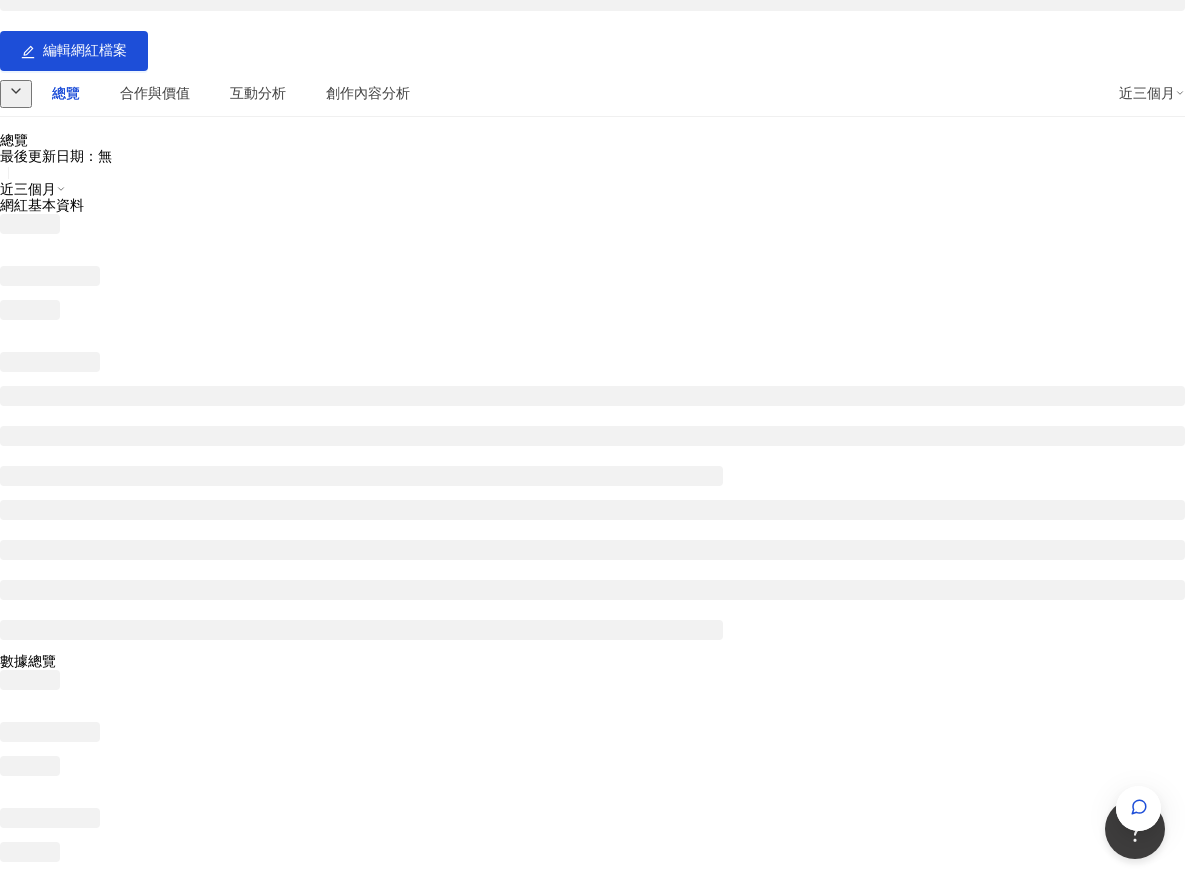 scroll, scrollTop: 0, scrollLeft: 0, axis: both 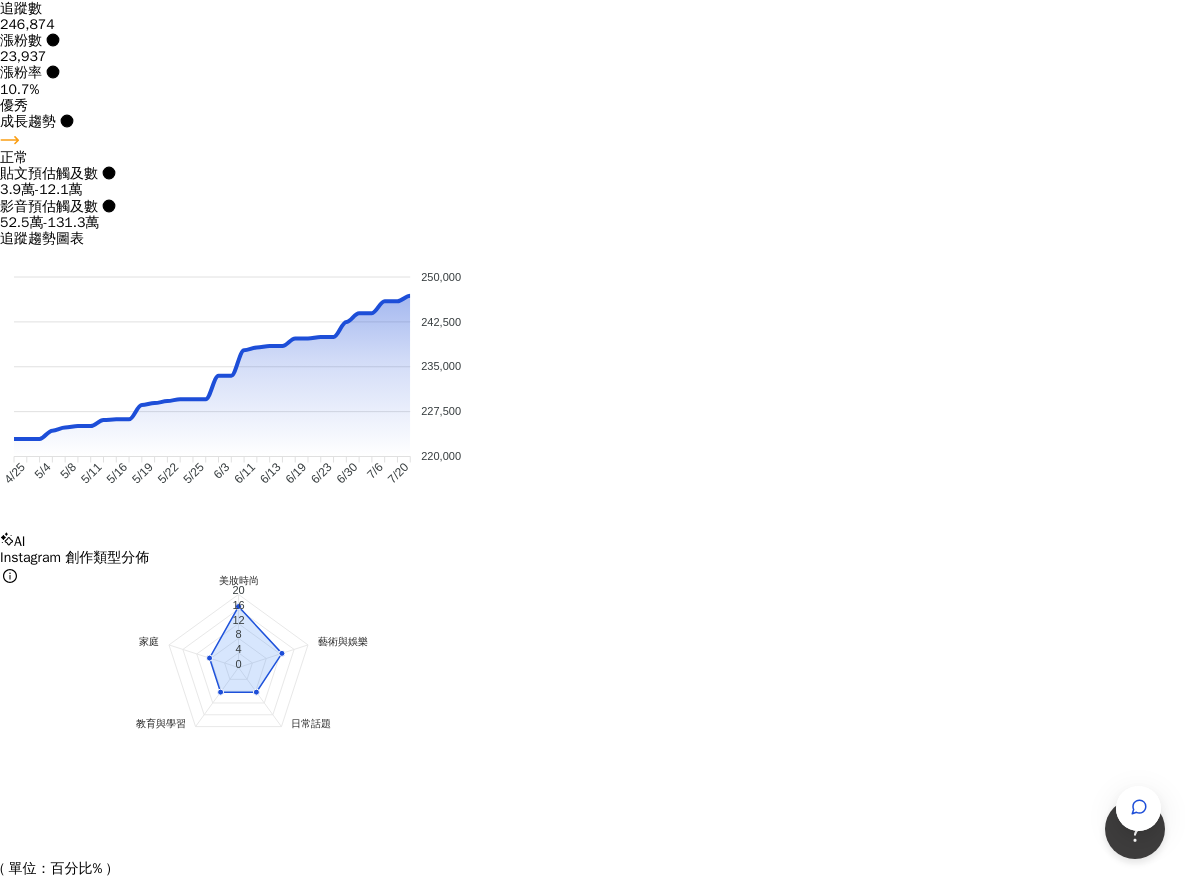 click on "女性" 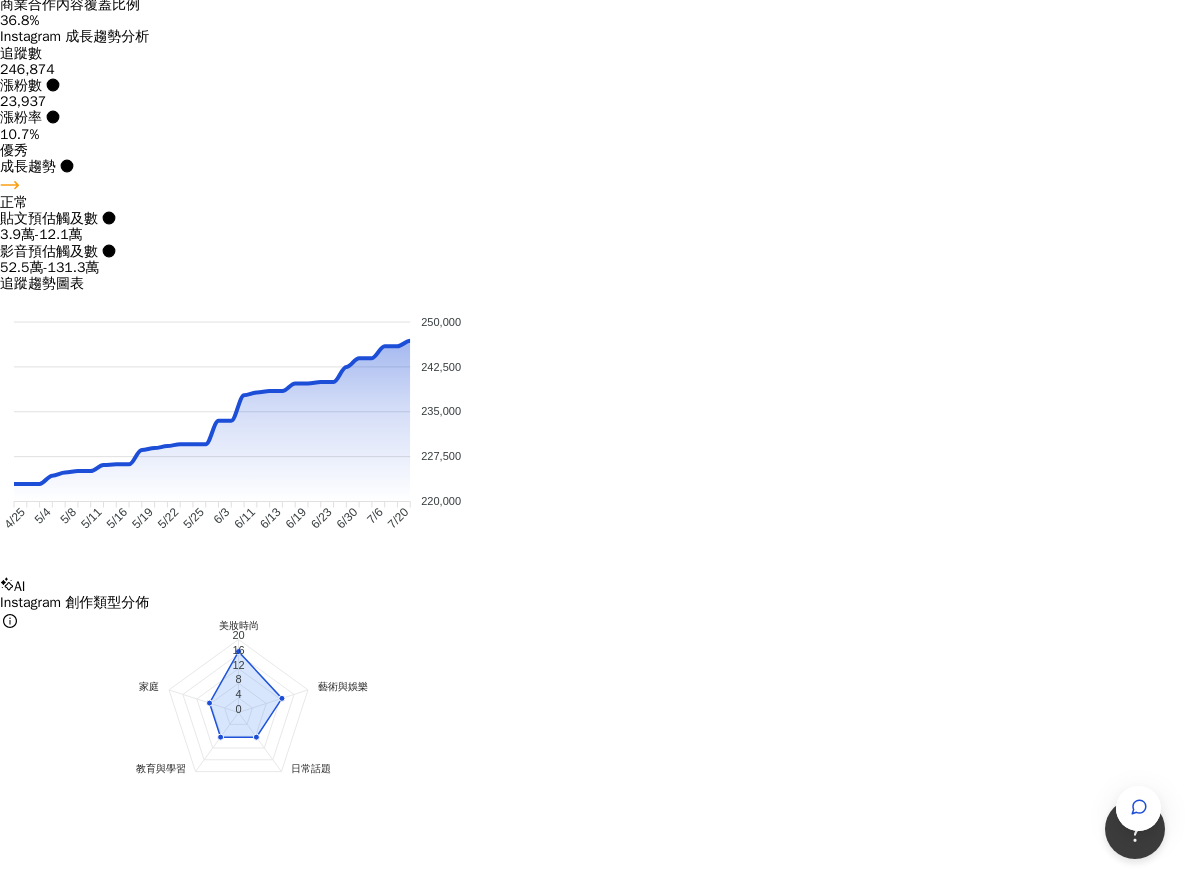 scroll, scrollTop: 1285, scrollLeft: 0, axis: vertical 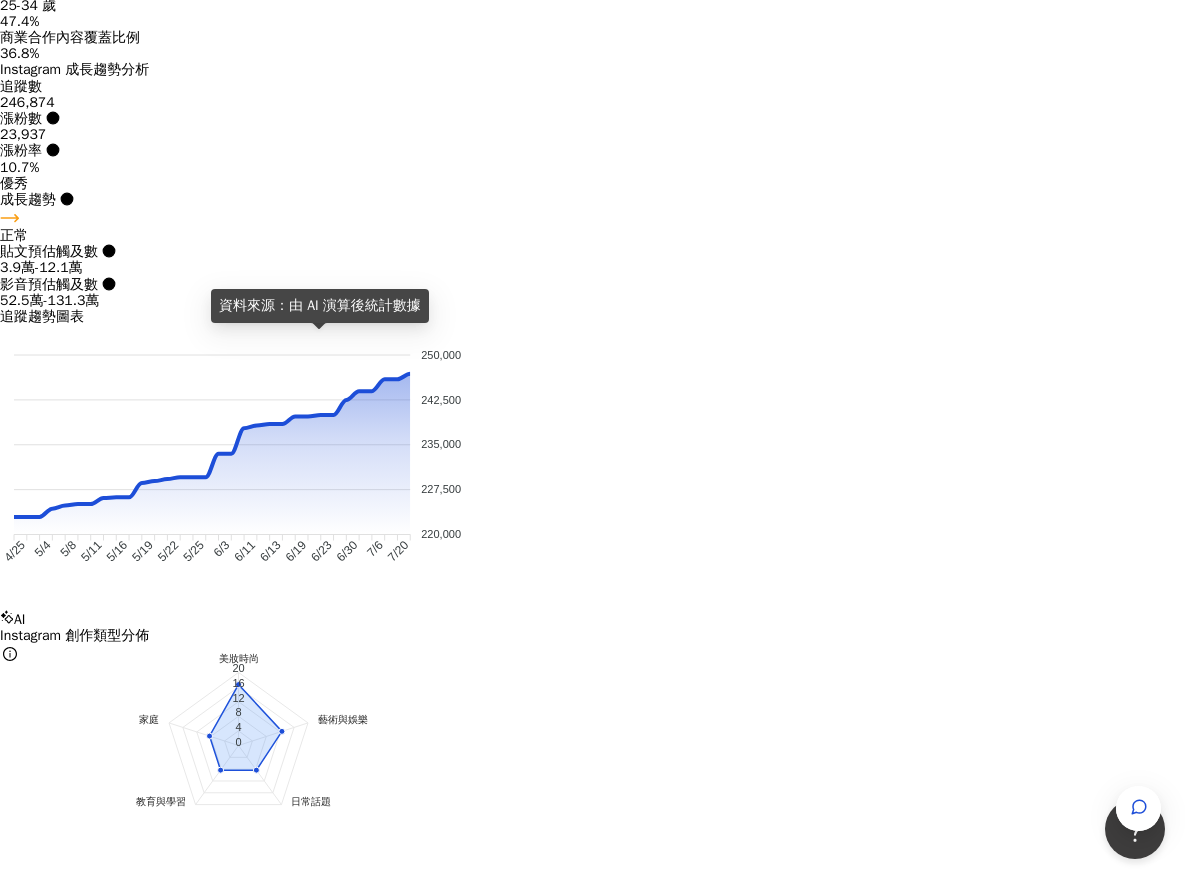 click 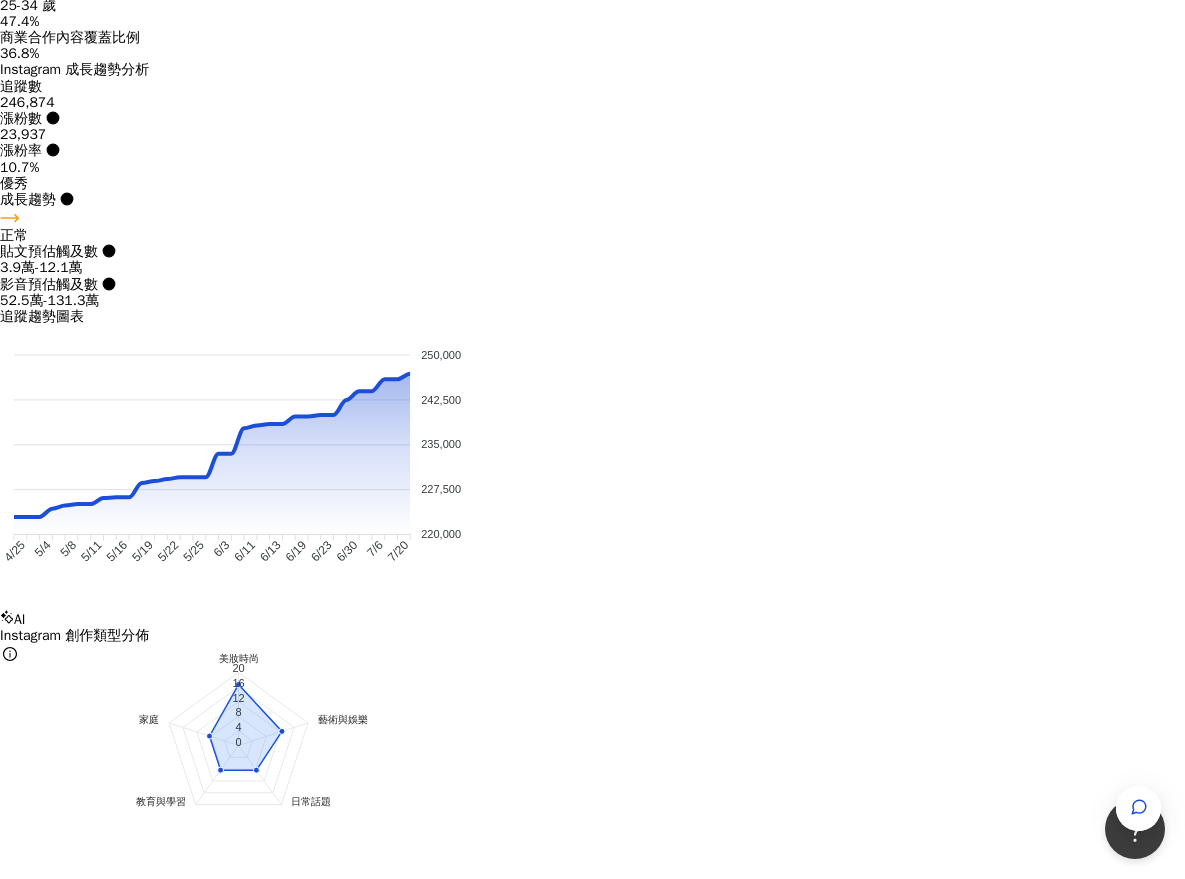 click on "男性" 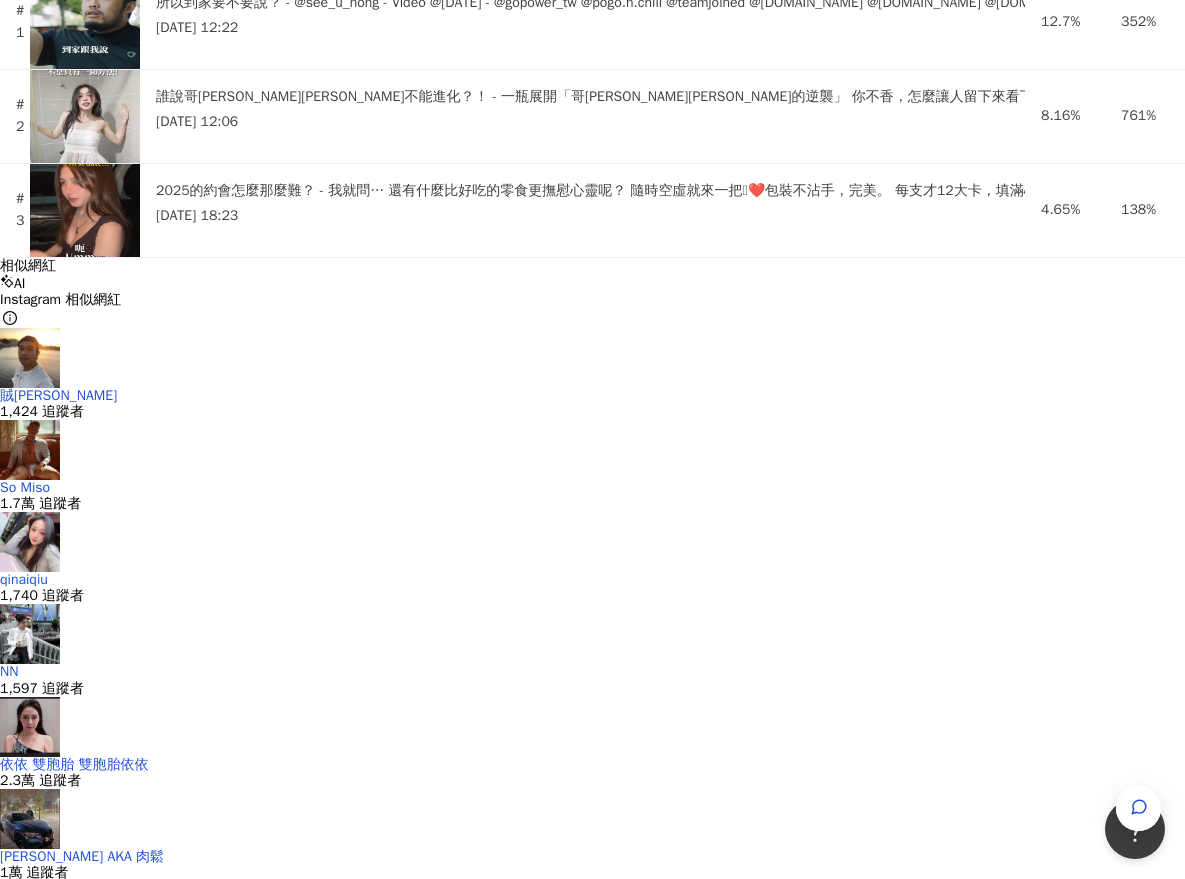 scroll, scrollTop: 4259, scrollLeft: 0, axis: vertical 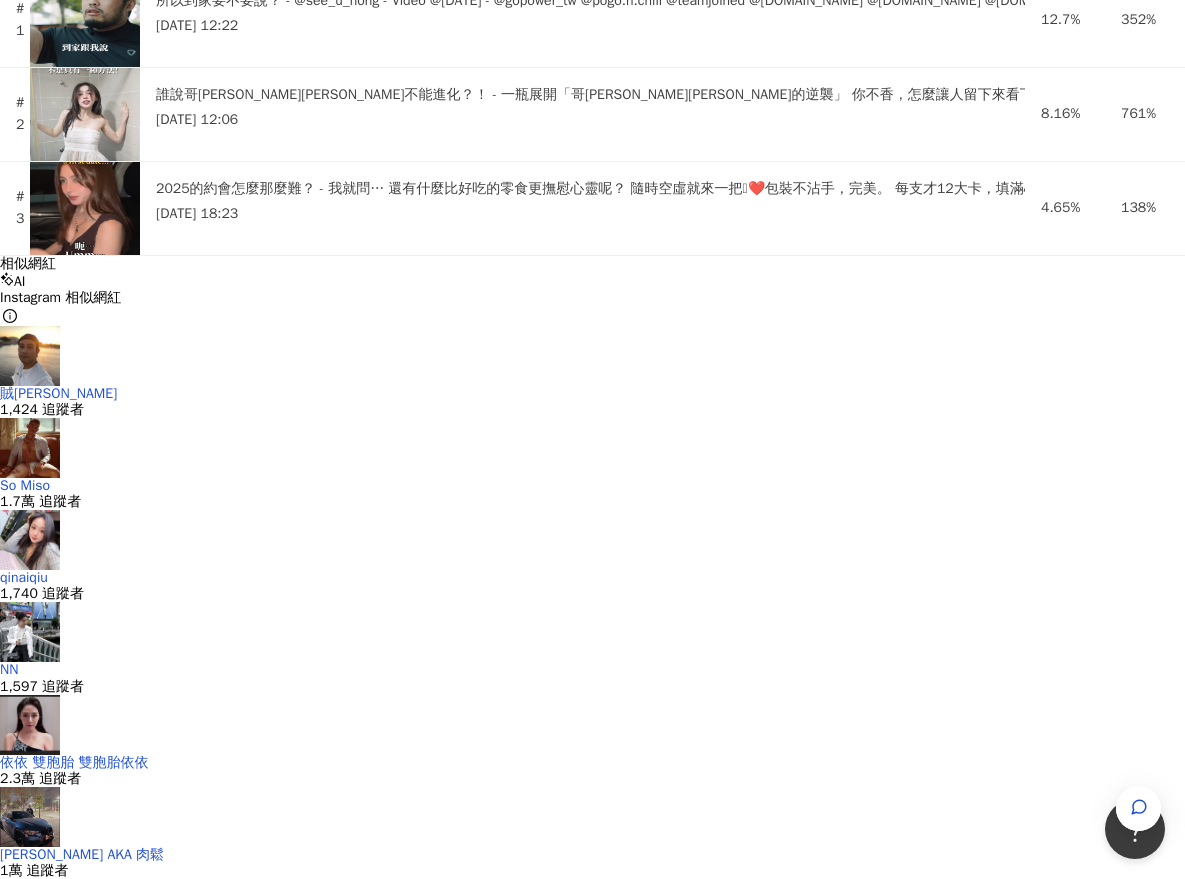 click on "觀看數" at bounding box center (183, 3151) 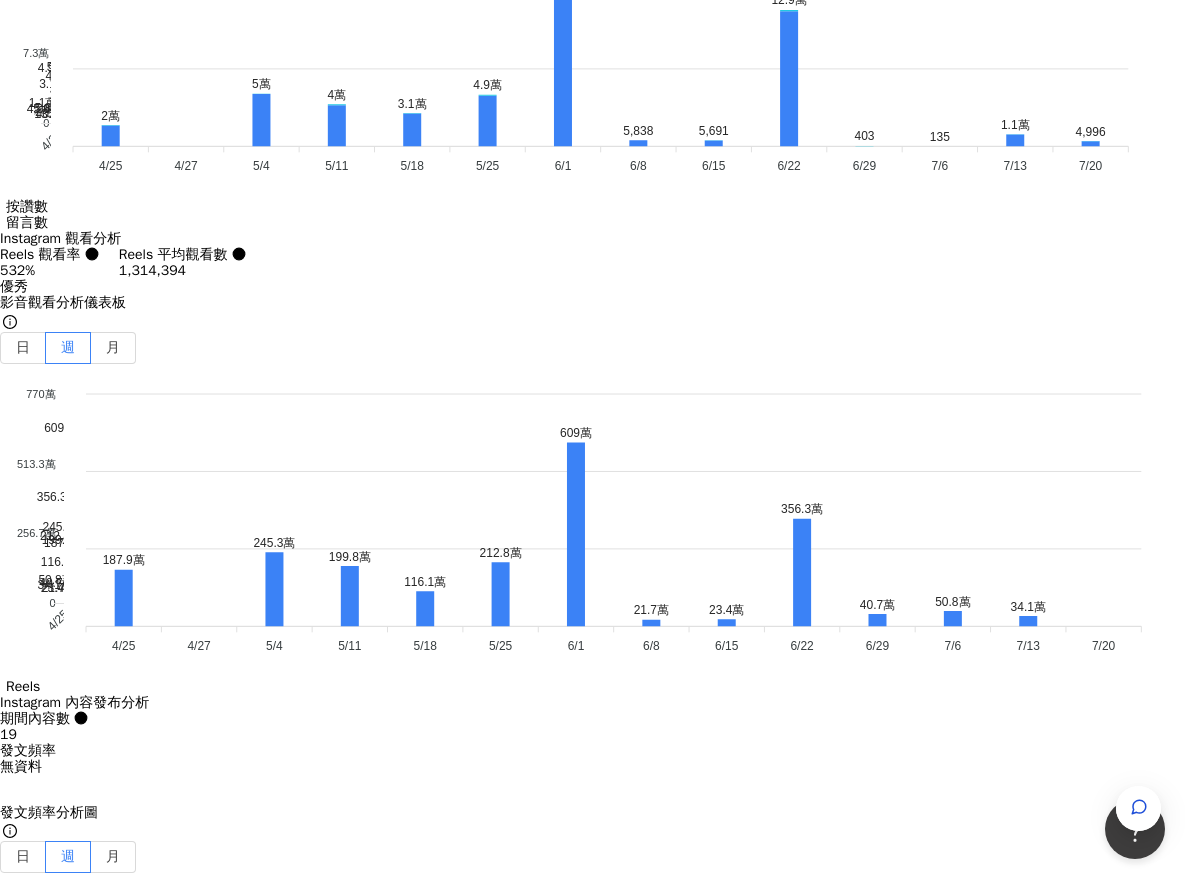scroll, scrollTop: 6083, scrollLeft: 0, axis: vertical 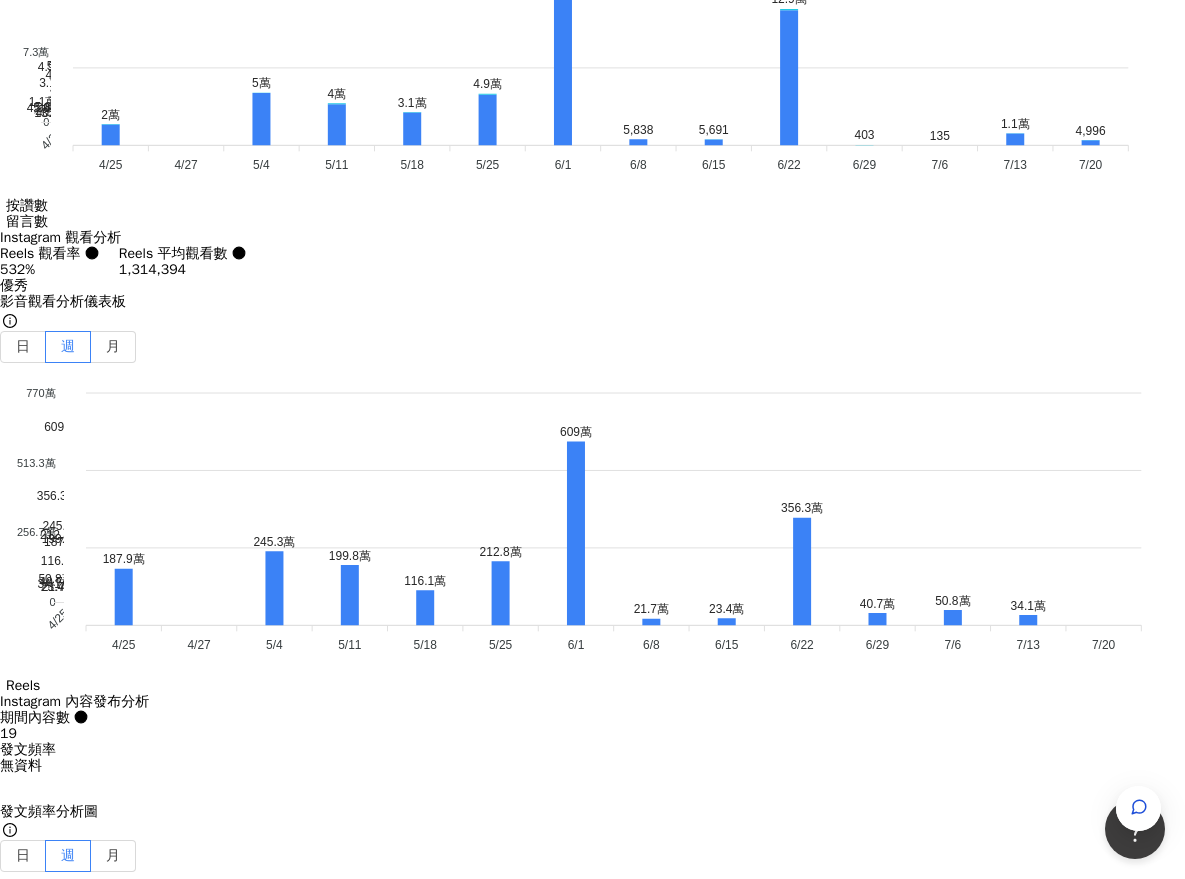 click on "看更多創作內容" at bounding box center (606, 6145) 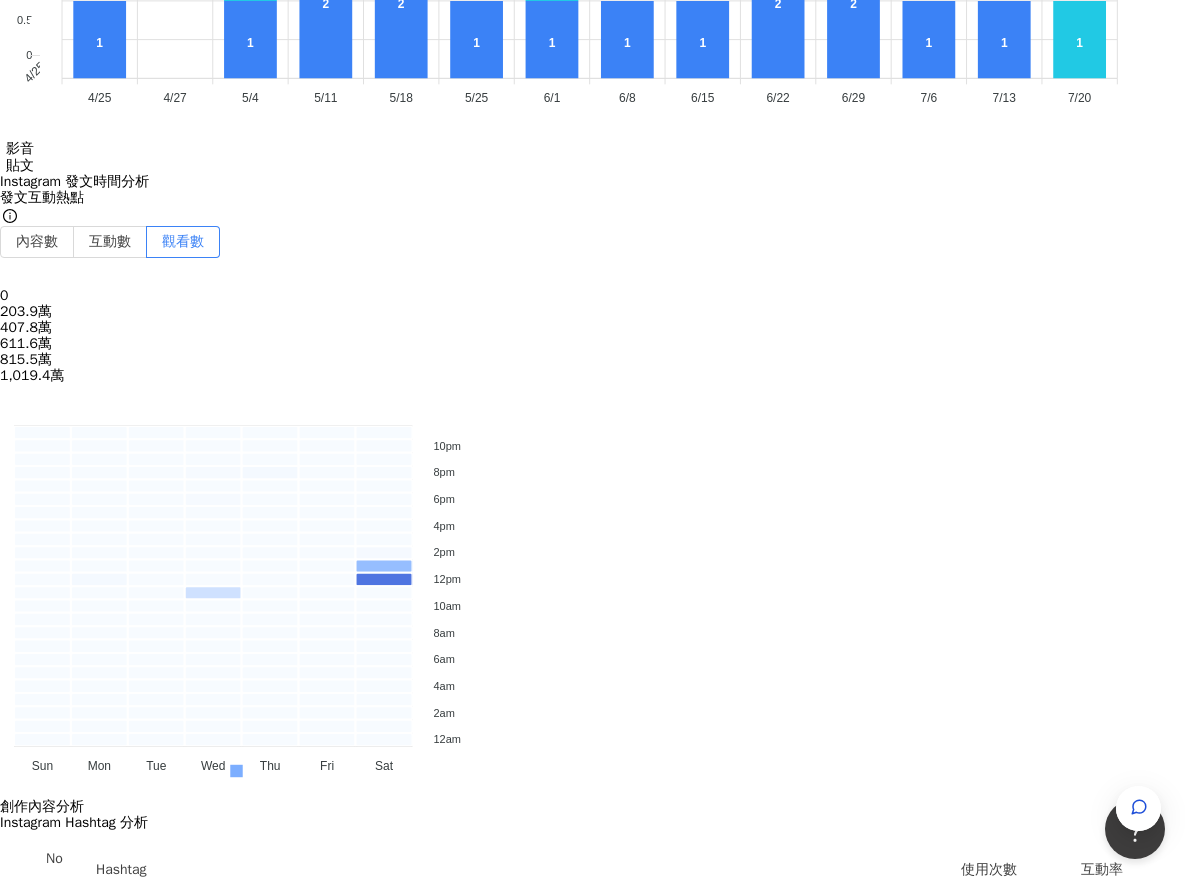 scroll, scrollTop: 7175, scrollLeft: 0, axis: vertical 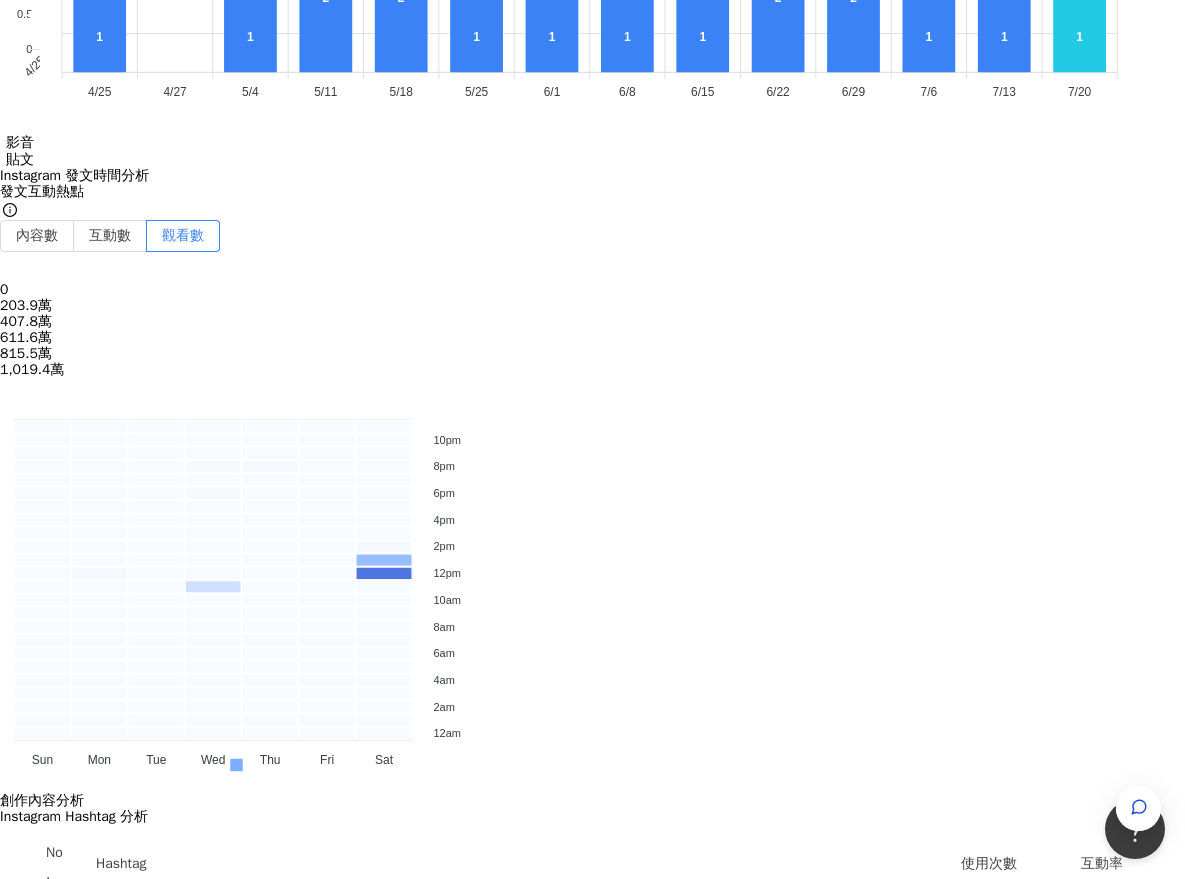 click on "看更多創作內容" at bounding box center (606, 9148) 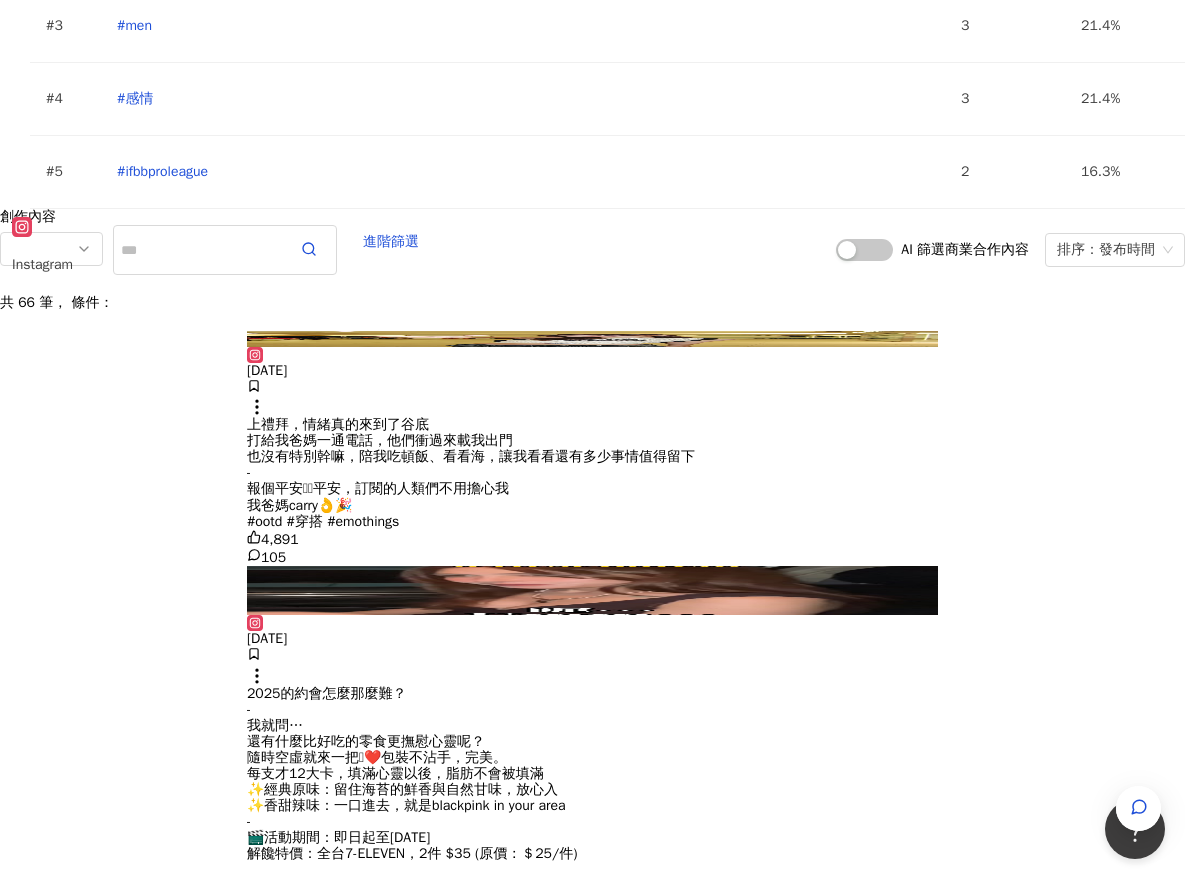 scroll, scrollTop: 8238, scrollLeft: 0, axis: vertical 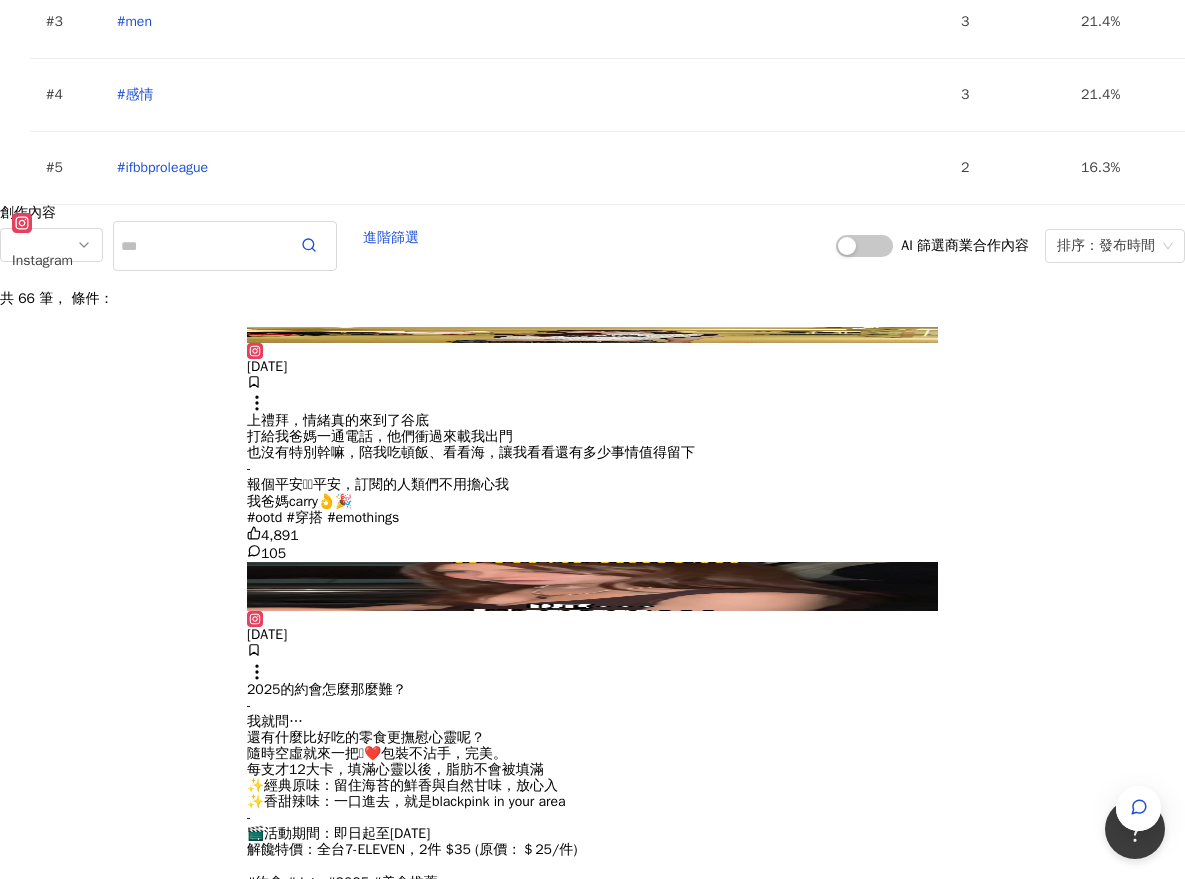 click on "看更多創作內容" at bounding box center (606, 11921) 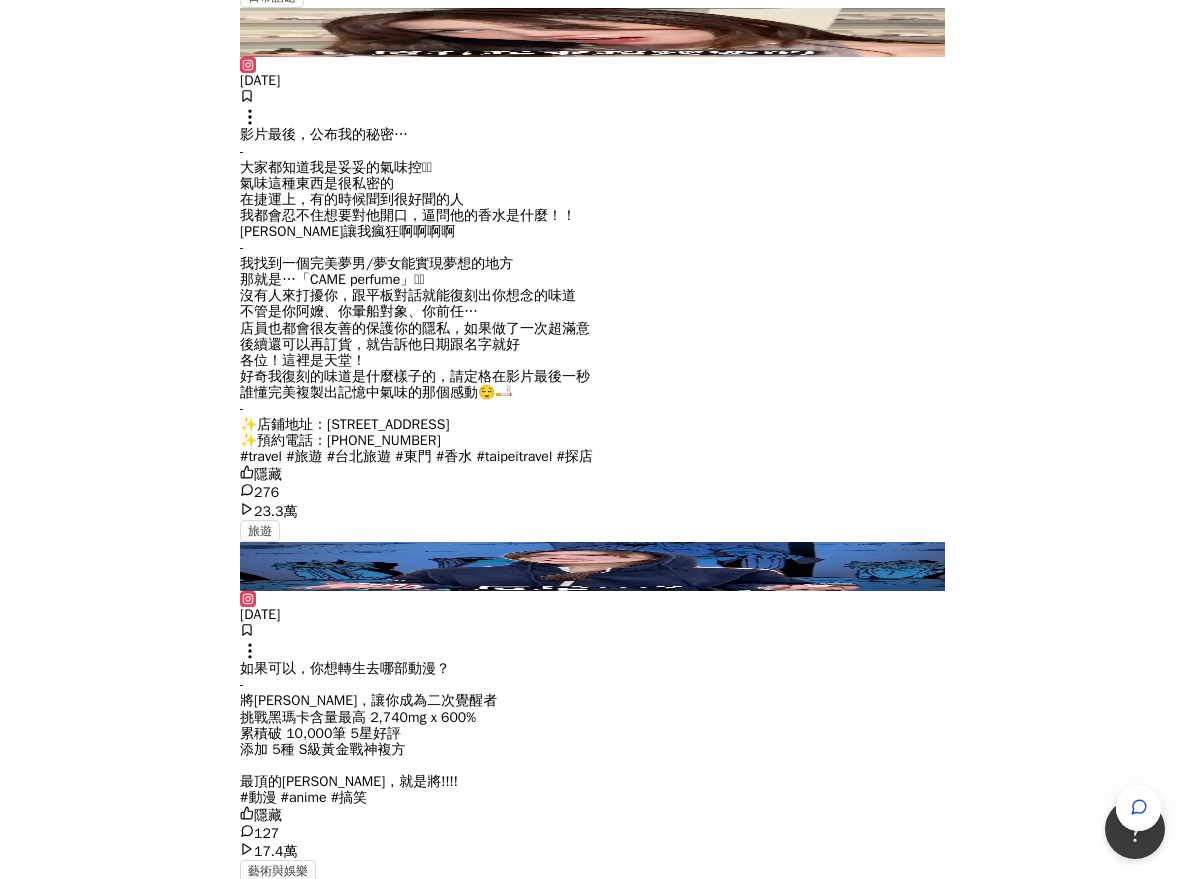 scroll, scrollTop: 9396, scrollLeft: 0, axis: vertical 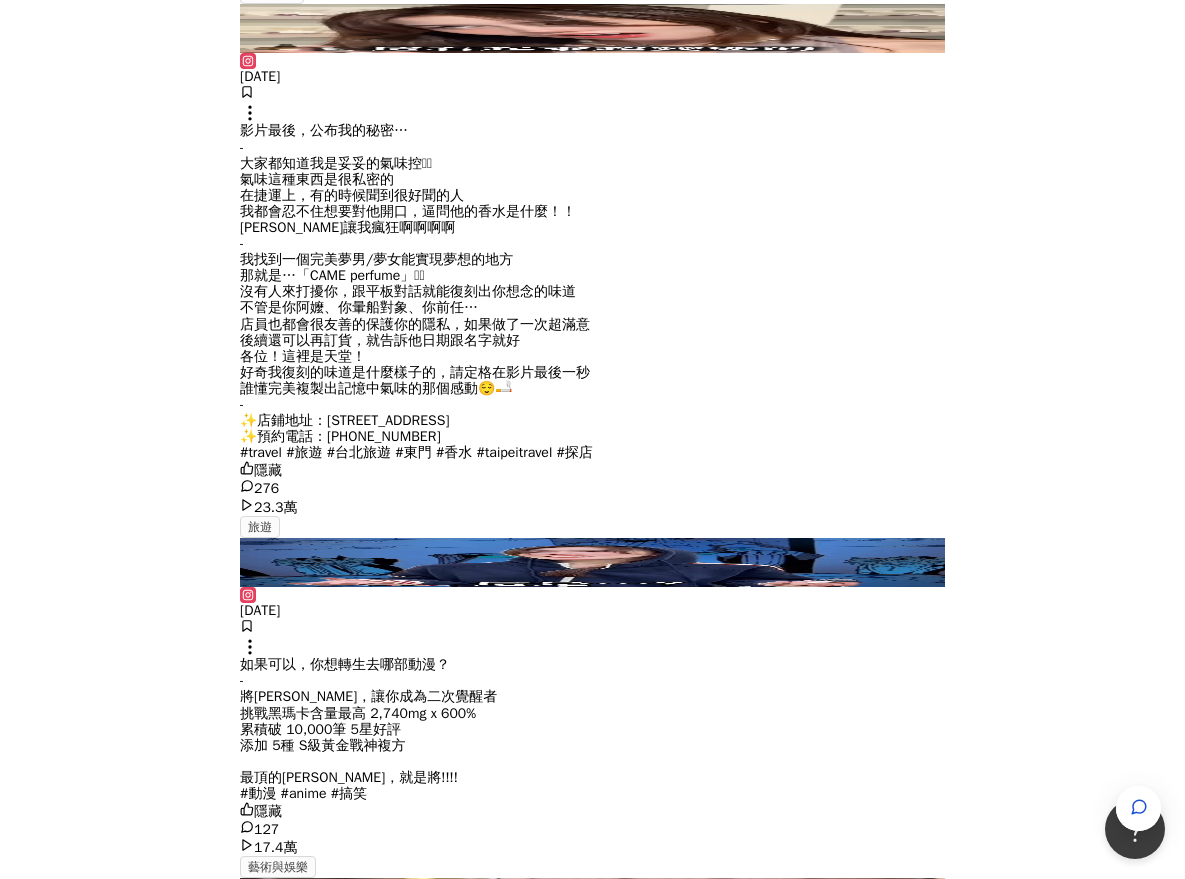 click on "看更多創作內容" at bounding box center [606, 14718] 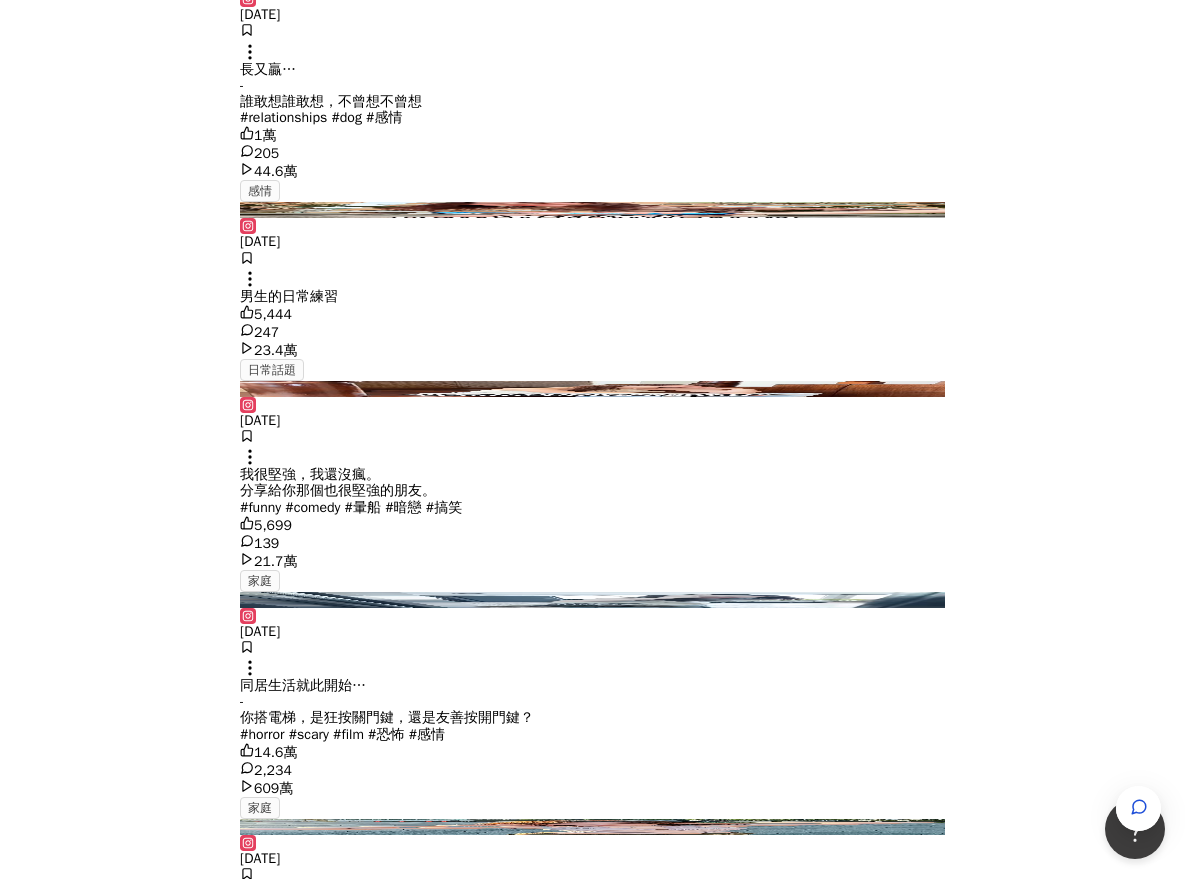 scroll, scrollTop: 10495, scrollLeft: 0, axis: vertical 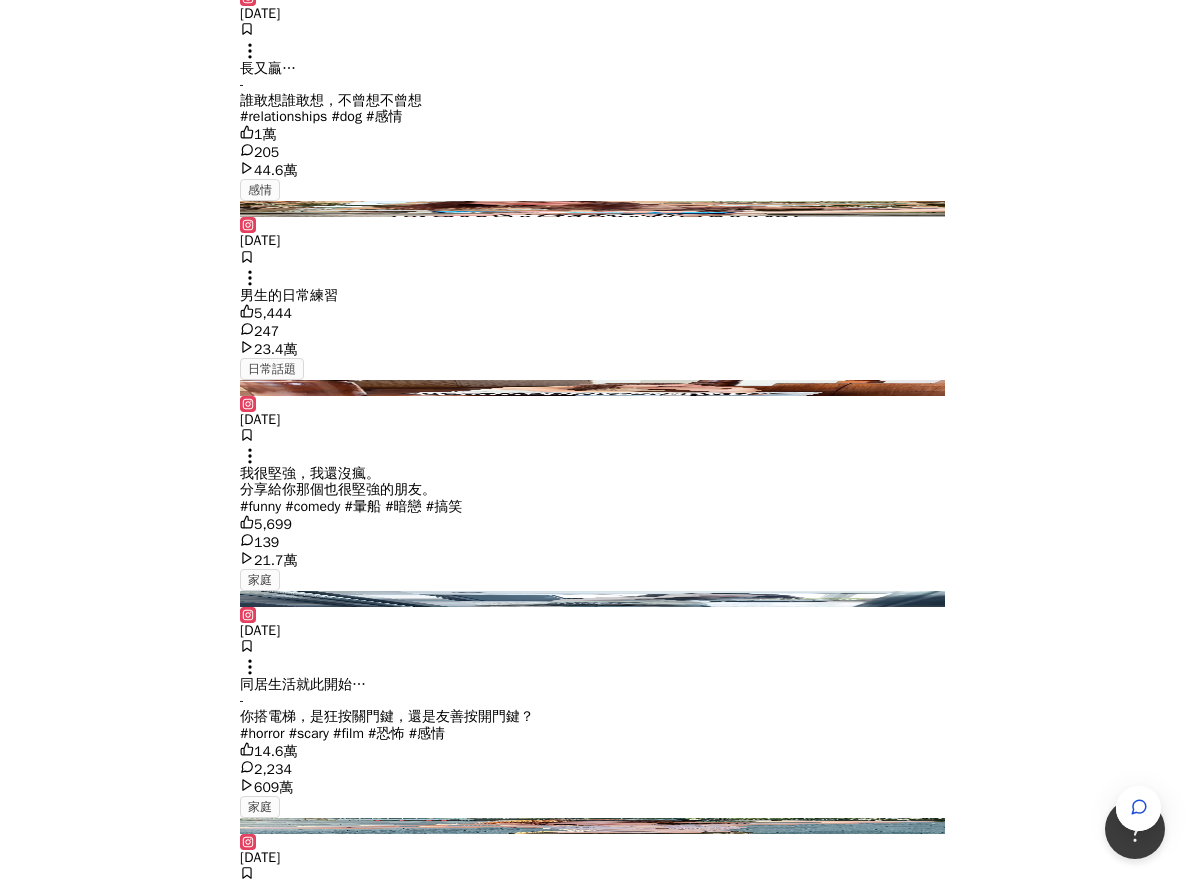 click on "看更多創作內容" at bounding box center [606, 17192] 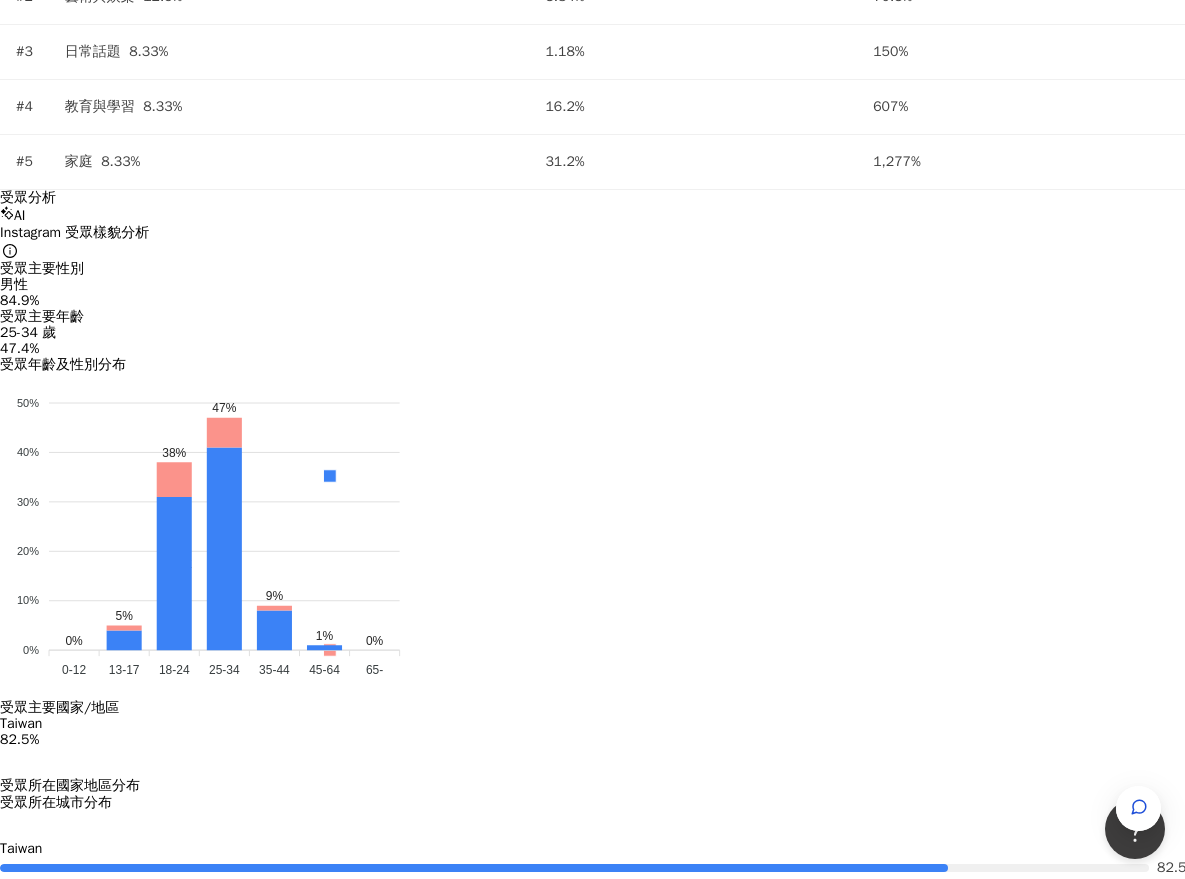 scroll, scrollTop: 2366, scrollLeft: 0, axis: vertical 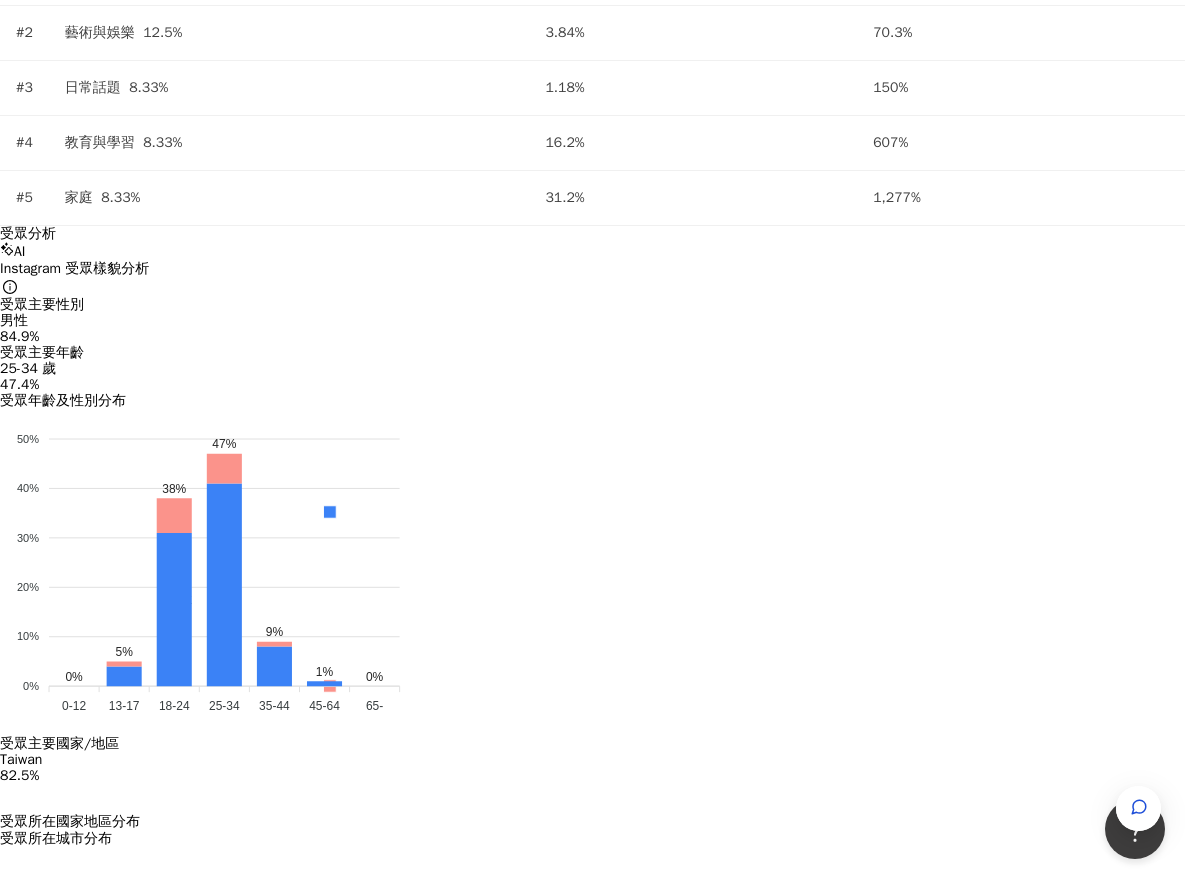 click on "編輯網紅檔案" at bounding box center (85, -1871) 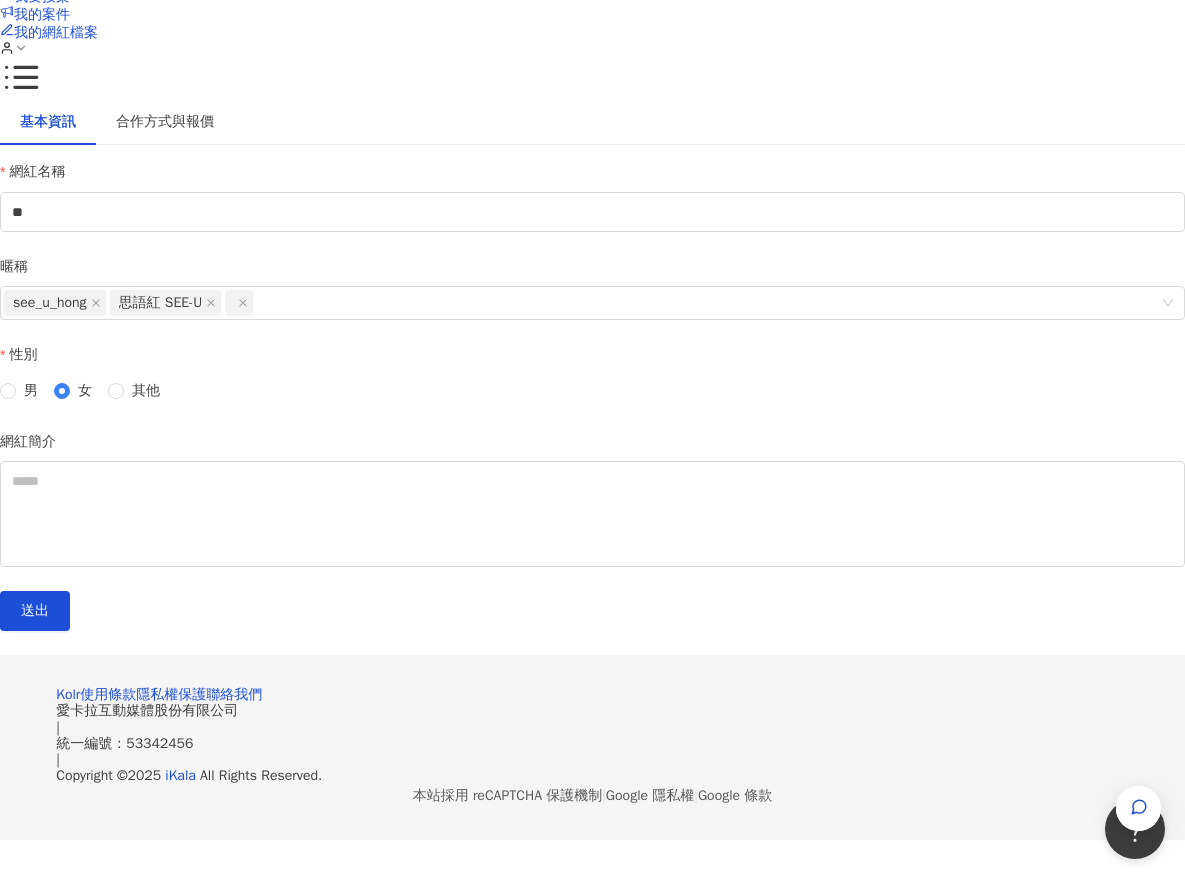 scroll, scrollTop: 12, scrollLeft: 0, axis: vertical 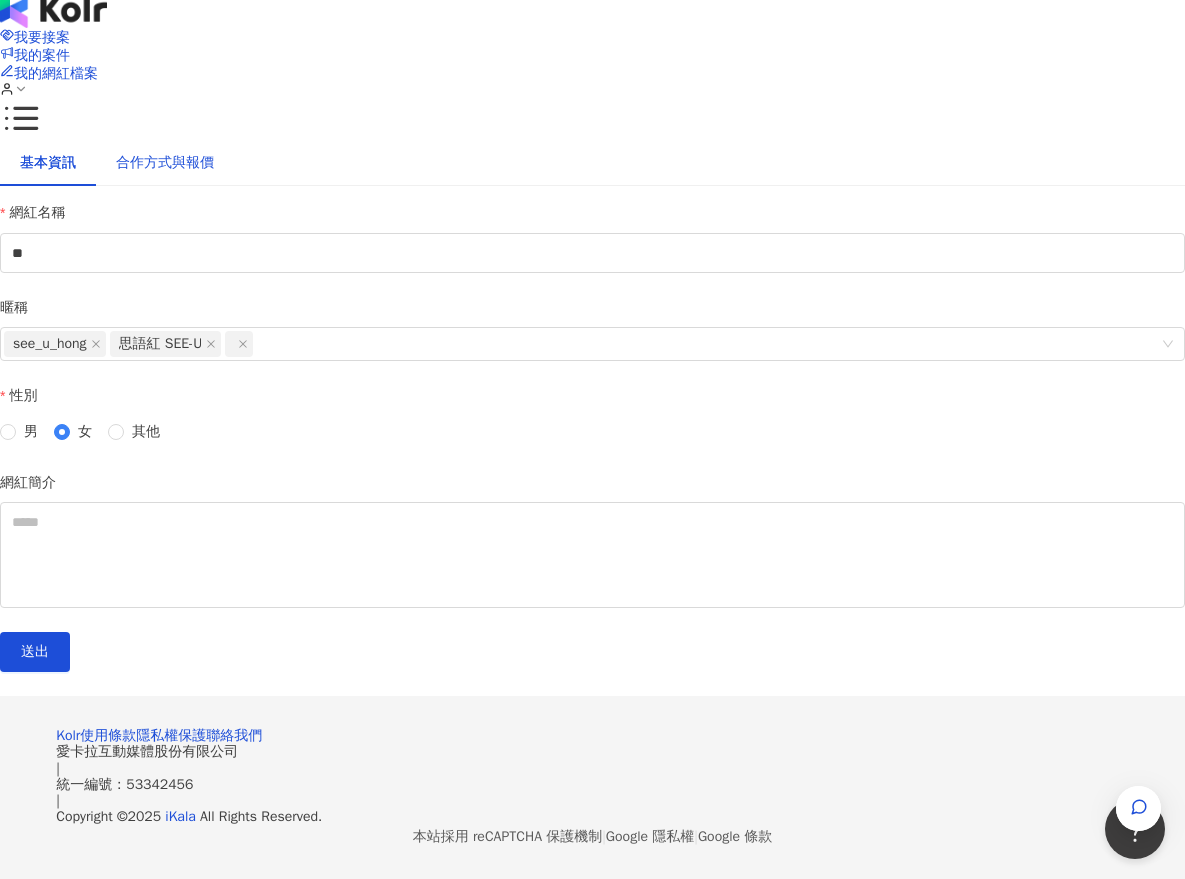 click on "合作方式與報價" at bounding box center (165, 163) 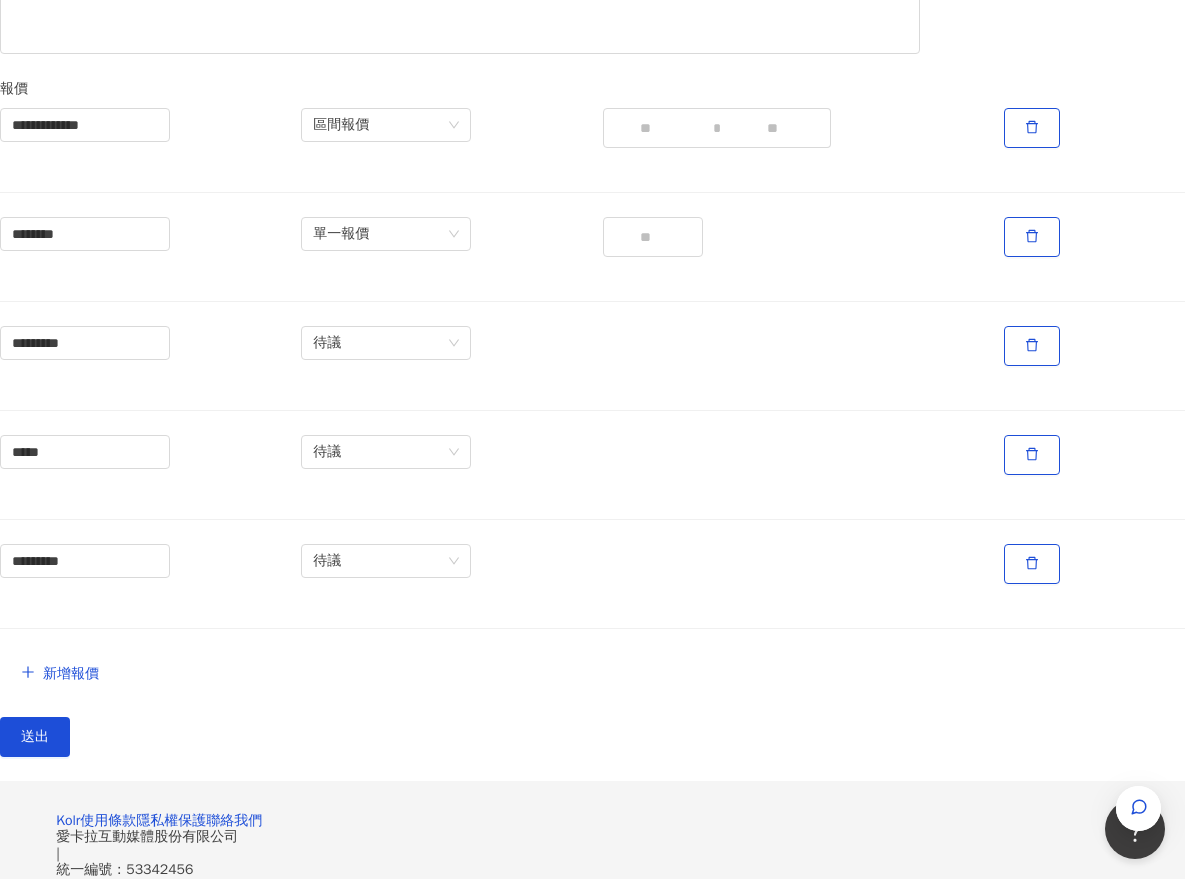 scroll, scrollTop: 341, scrollLeft: 0, axis: vertical 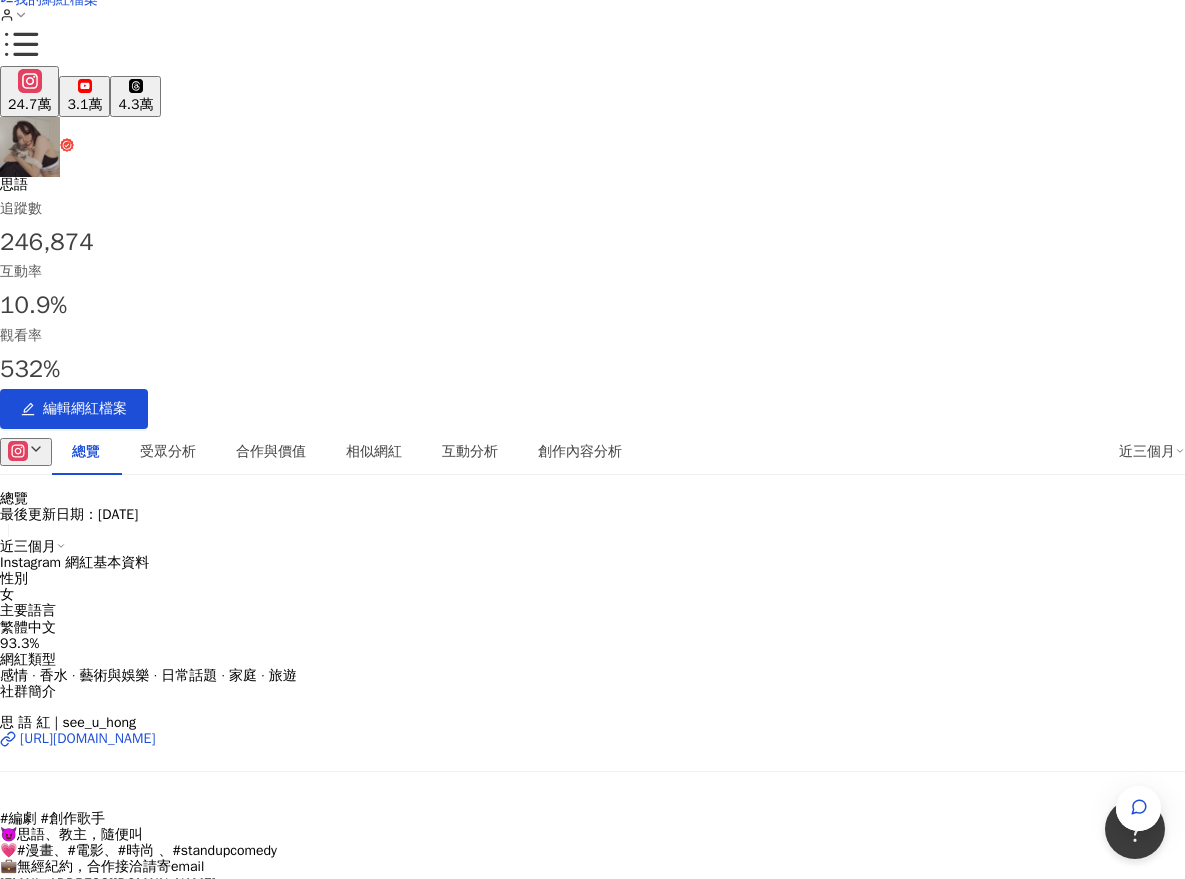 click on "近三個月" at bounding box center (592, 547) 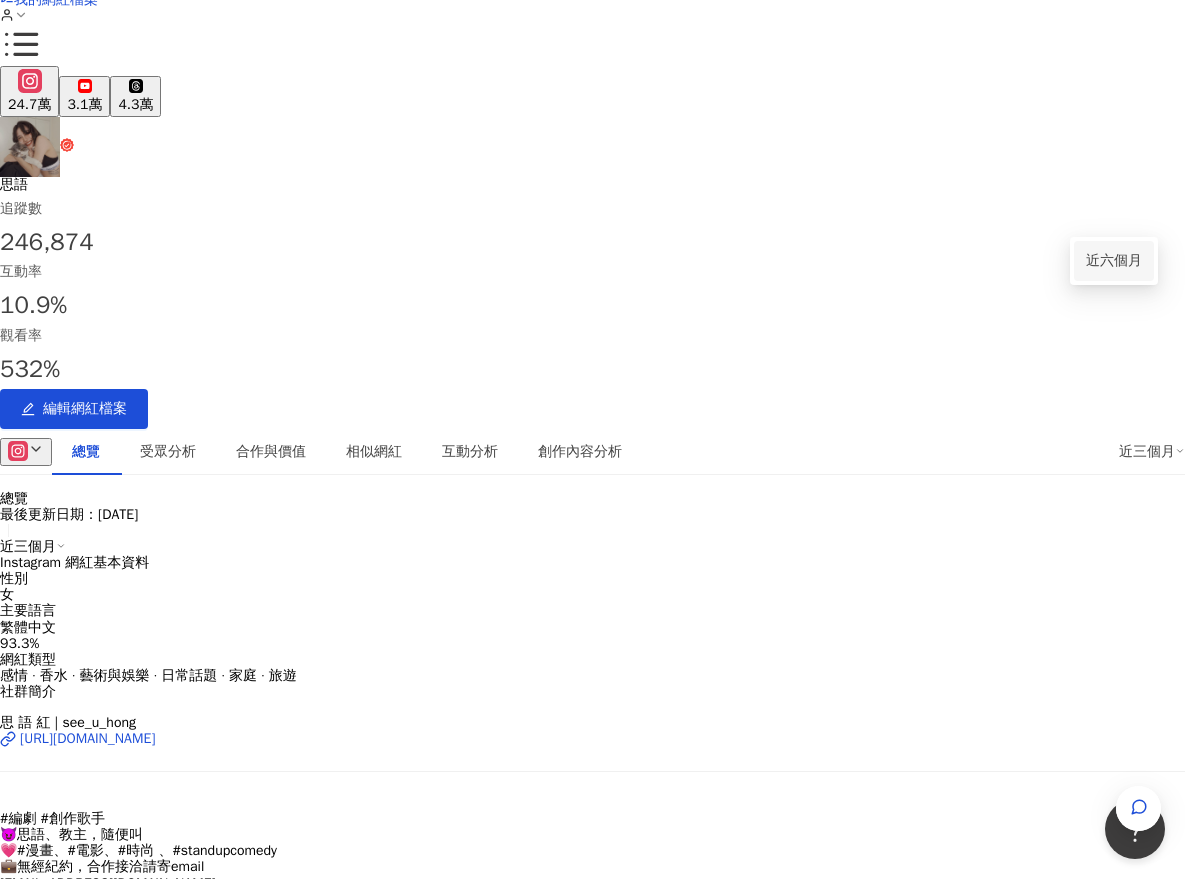 click on "近六個月" at bounding box center [1114, 260] 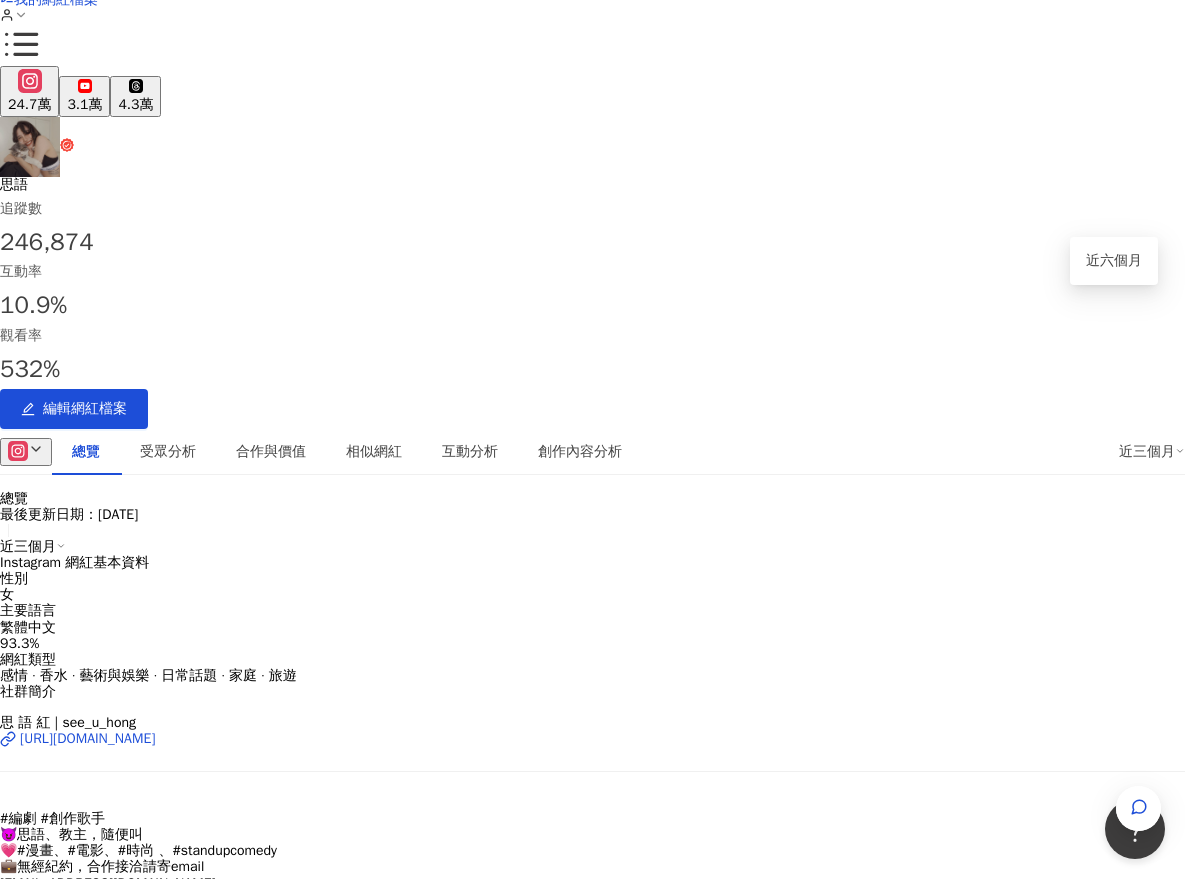 click on "Instagram 數據總覽" at bounding box center (592, 947) 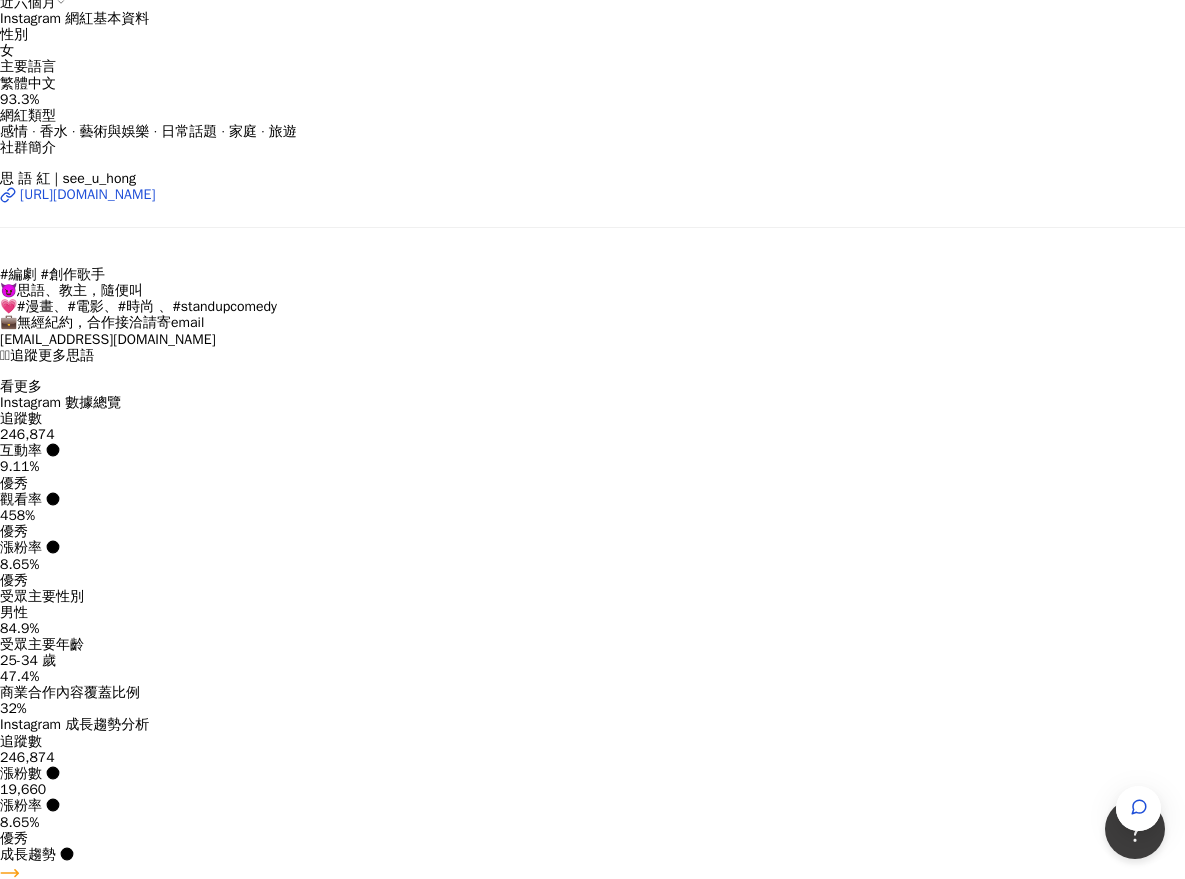 scroll, scrollTop: 630, scrollLeft: 15, axis: both 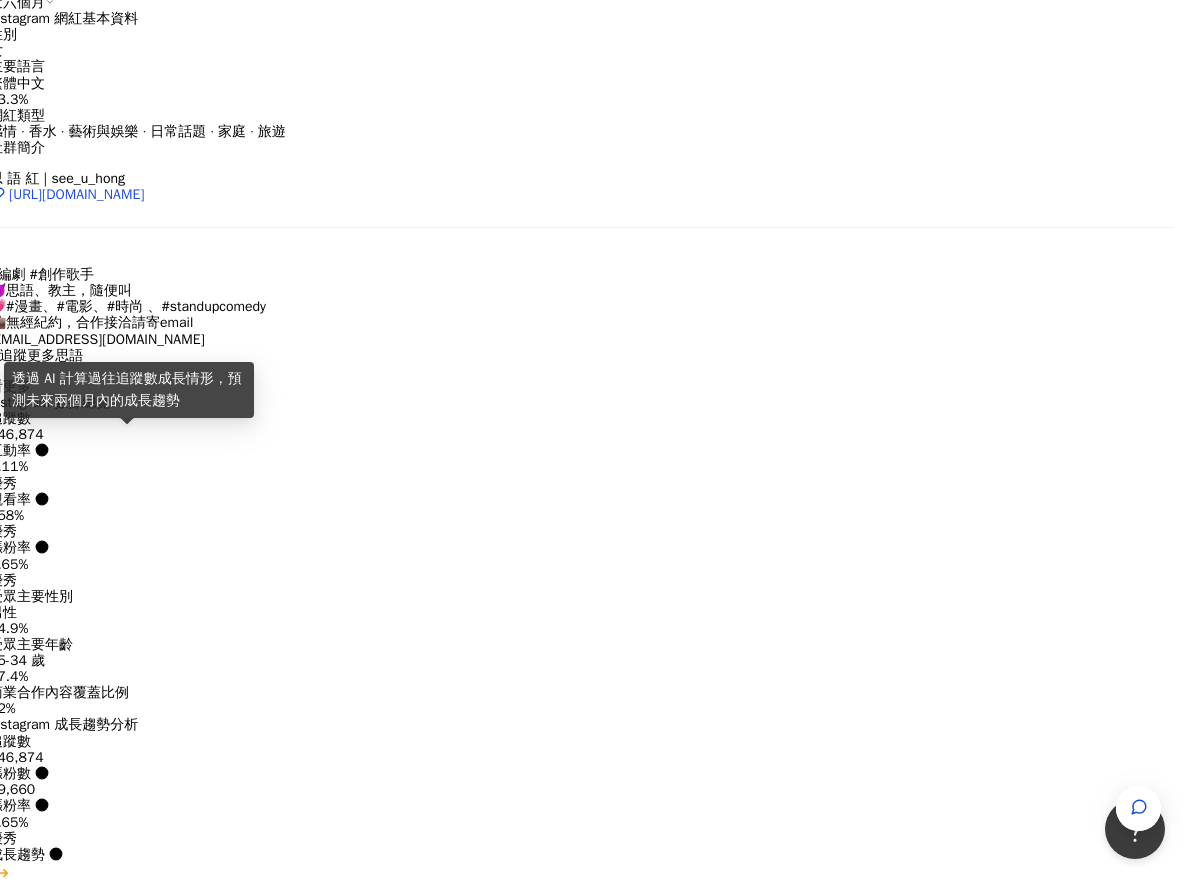 click 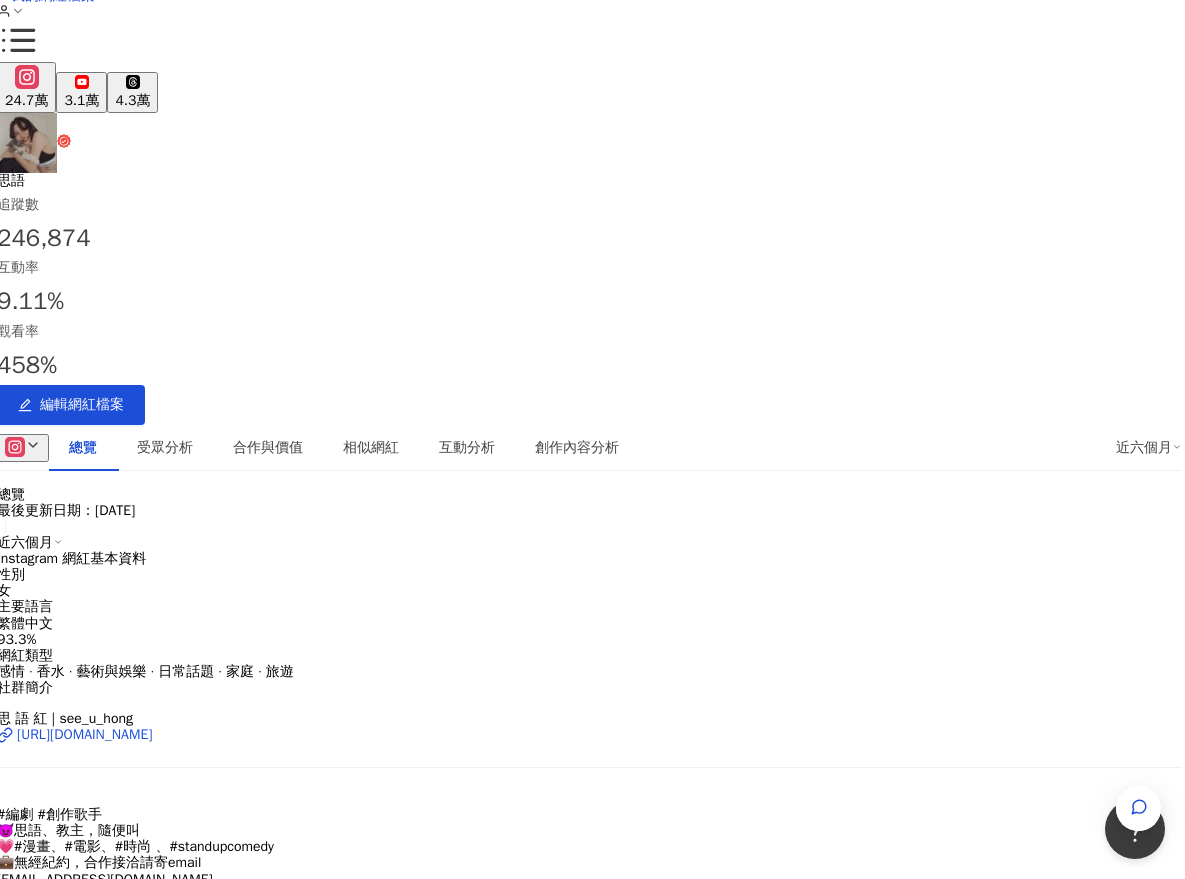 scroll, scrollTop: 82, scrollLeft: 3, axis: both 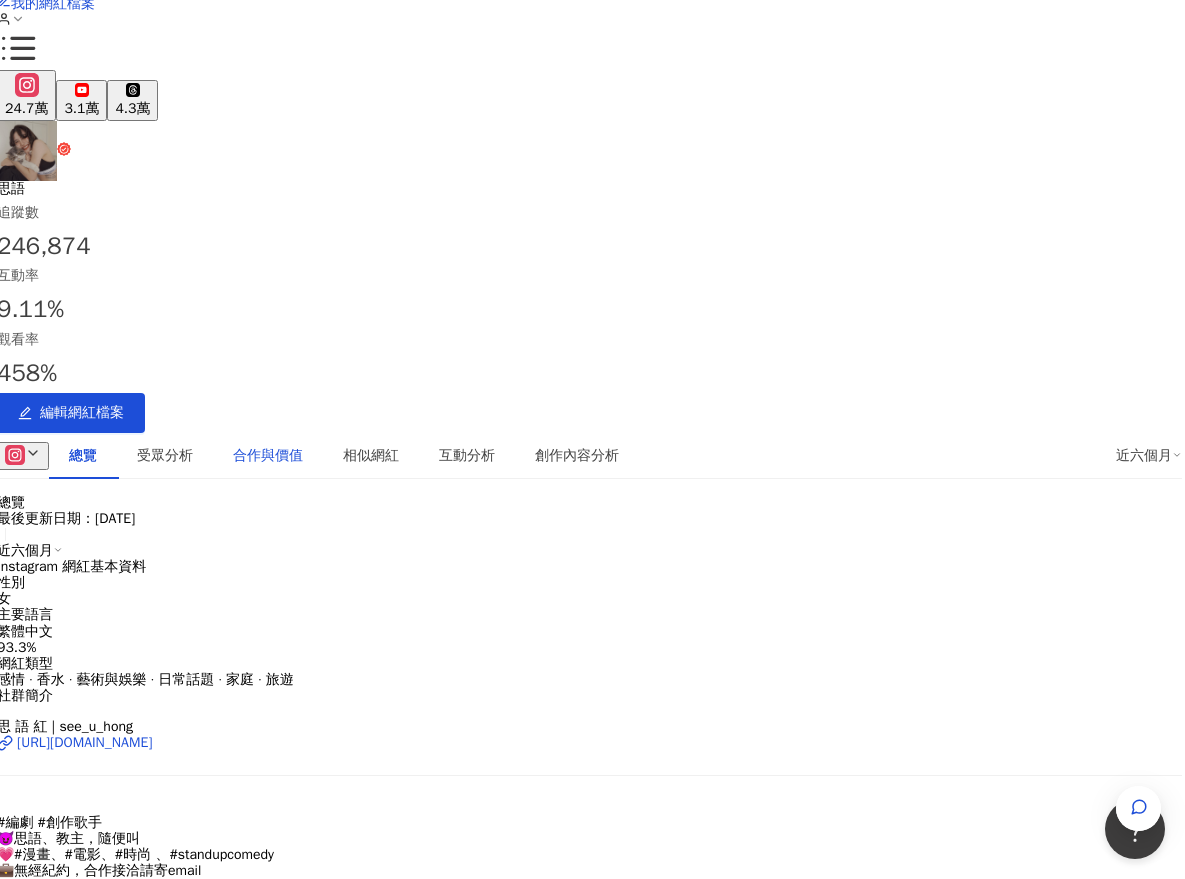 click on "合作與價值" at bounding box center (268, 456) 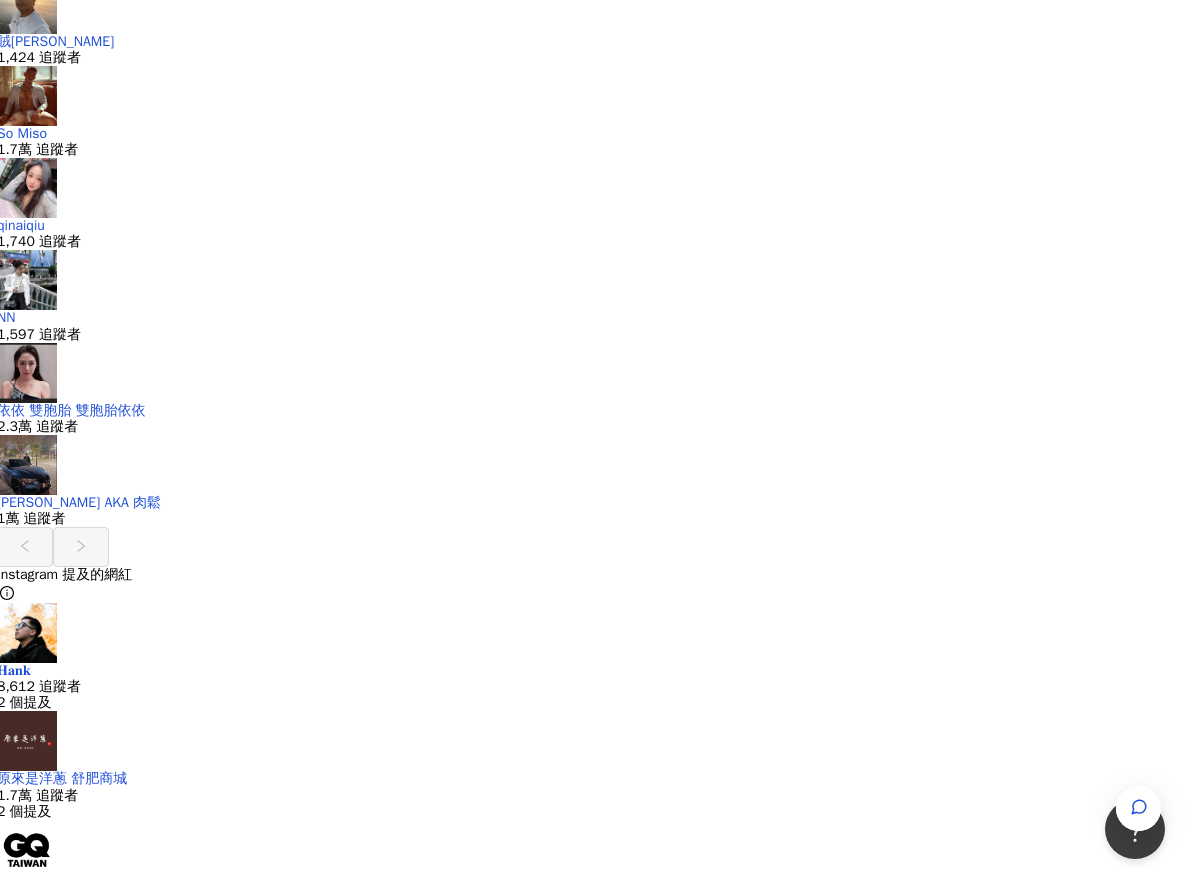 scroll, scrollTop: 4623, scrollLeft: 3, axis: both 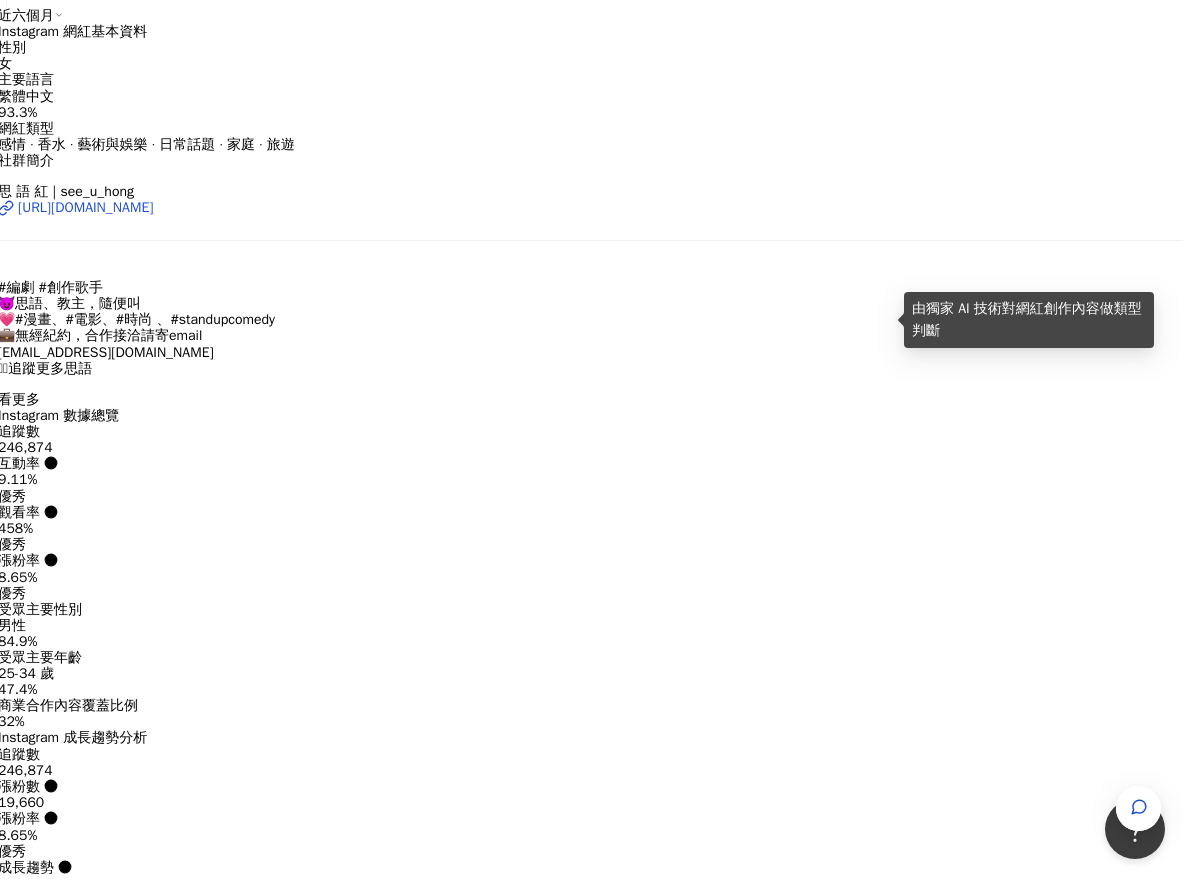 click 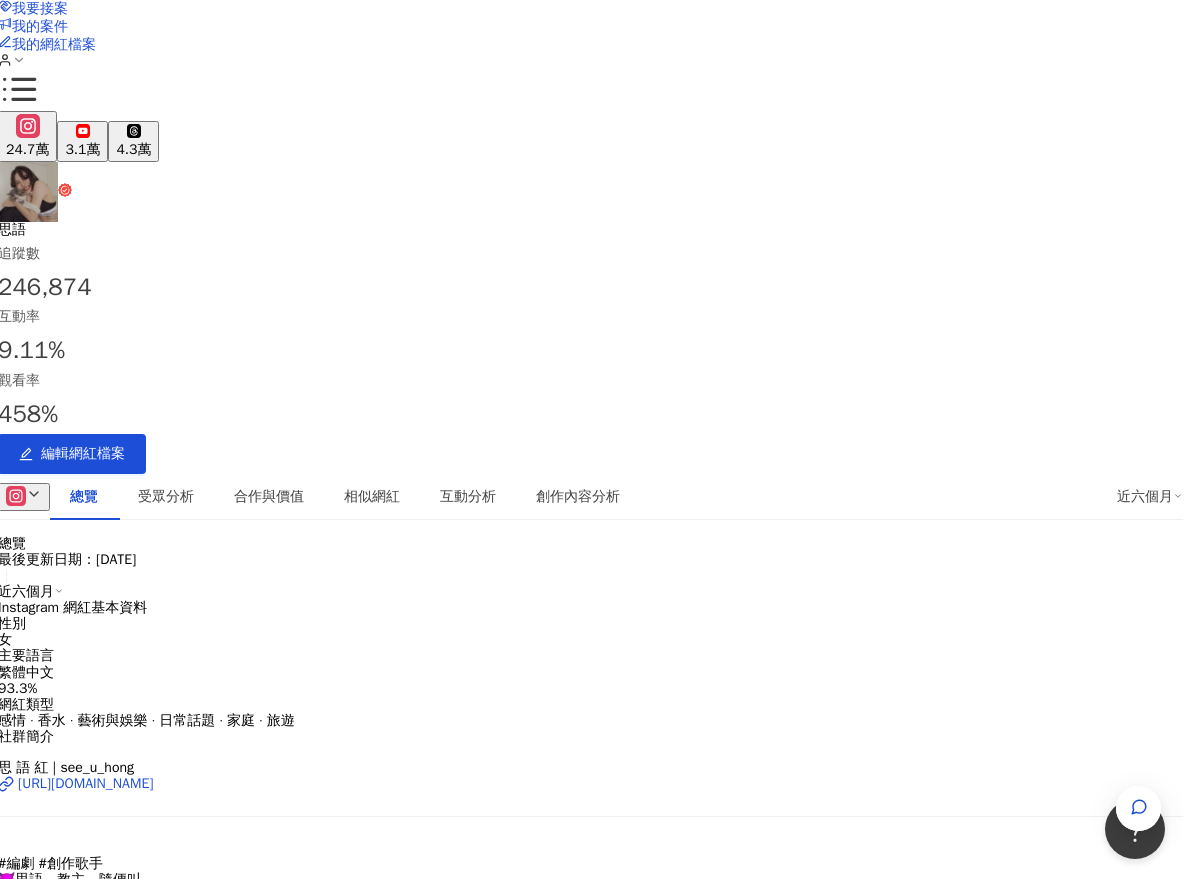 scroll, scrollTop: 0, scrollLeft: 2, axis: horizontal 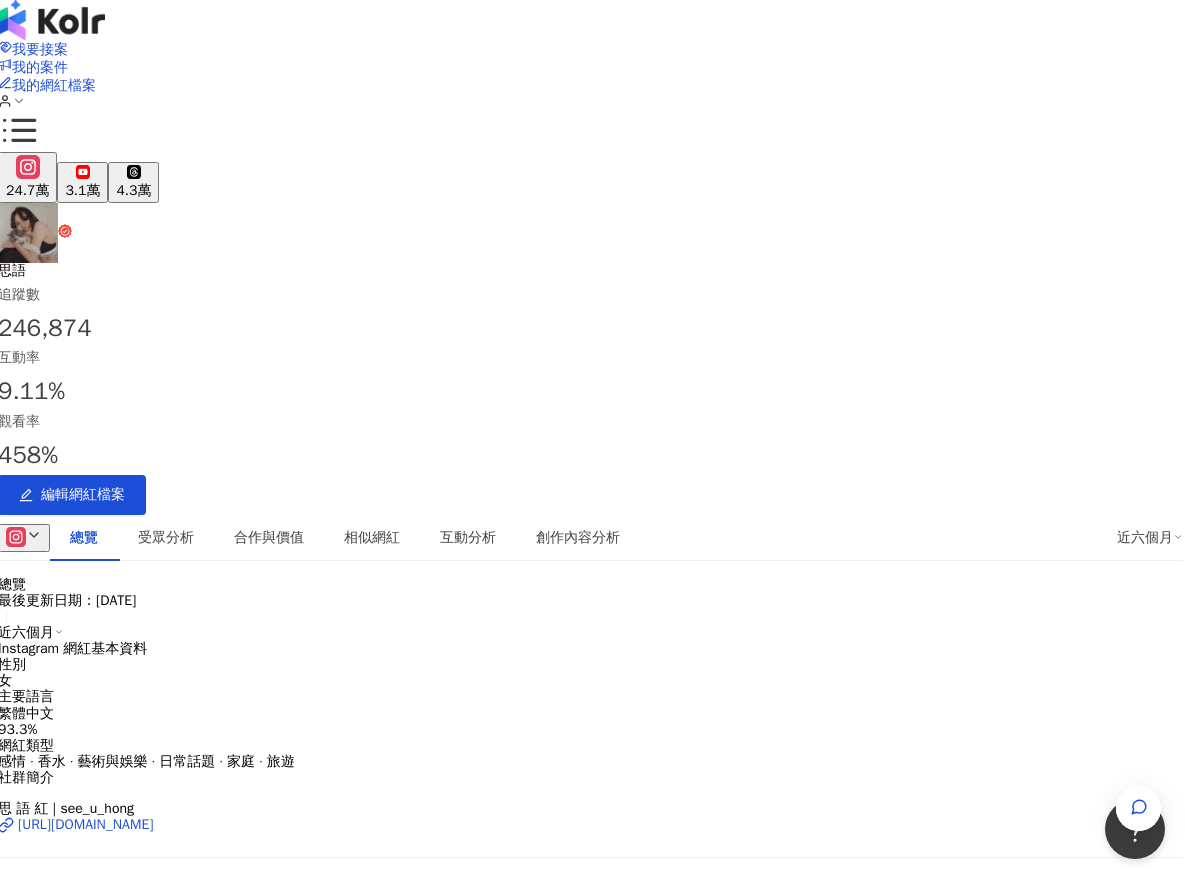 click at bounding box center [51, 20] 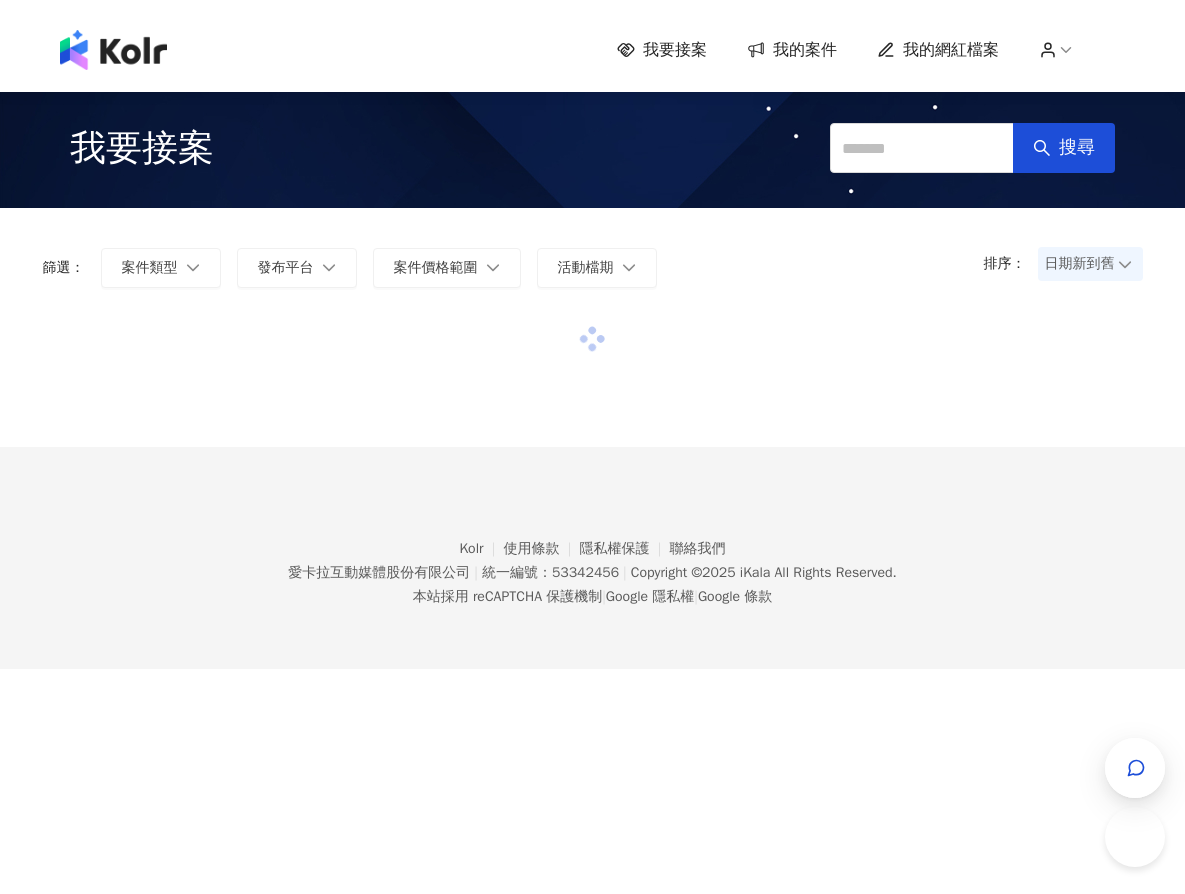 scroll, scrollTop: 0, scrollLeft: 0, axis: both 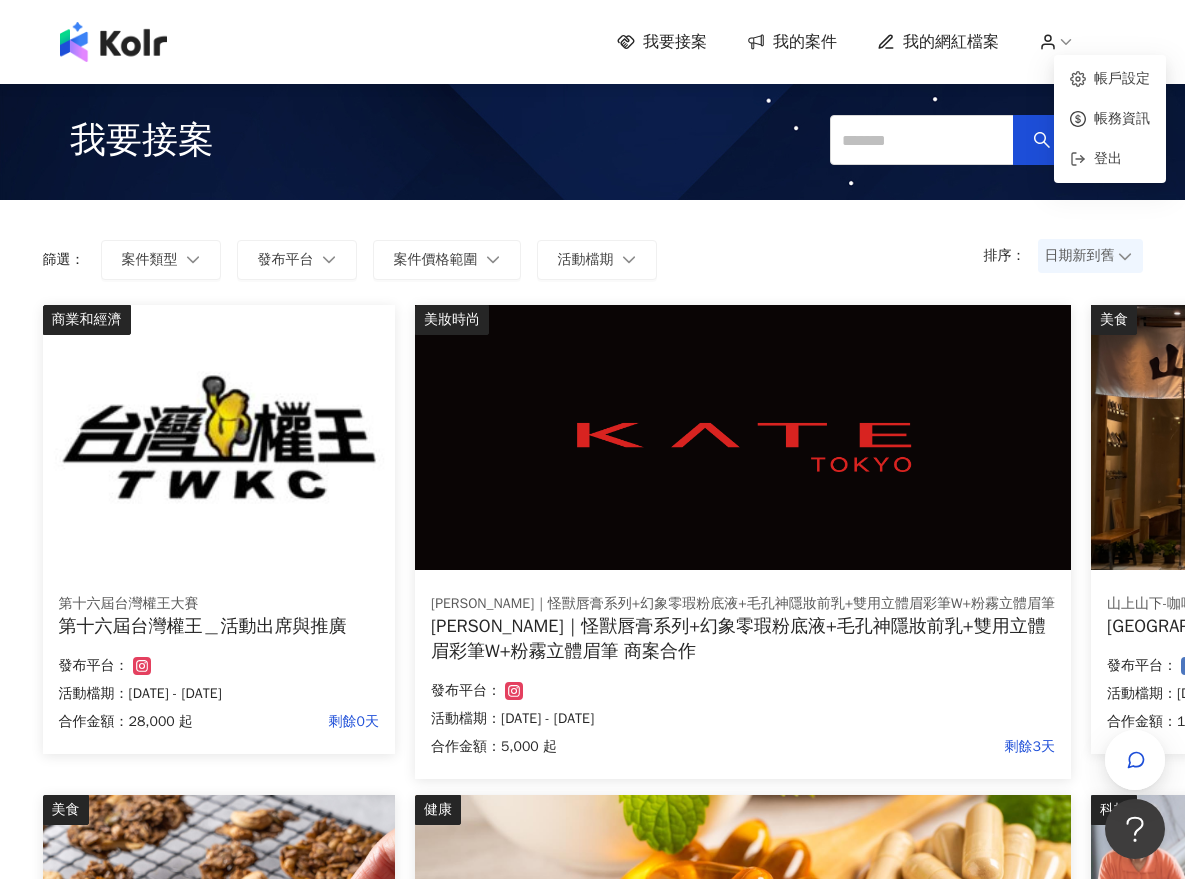 click 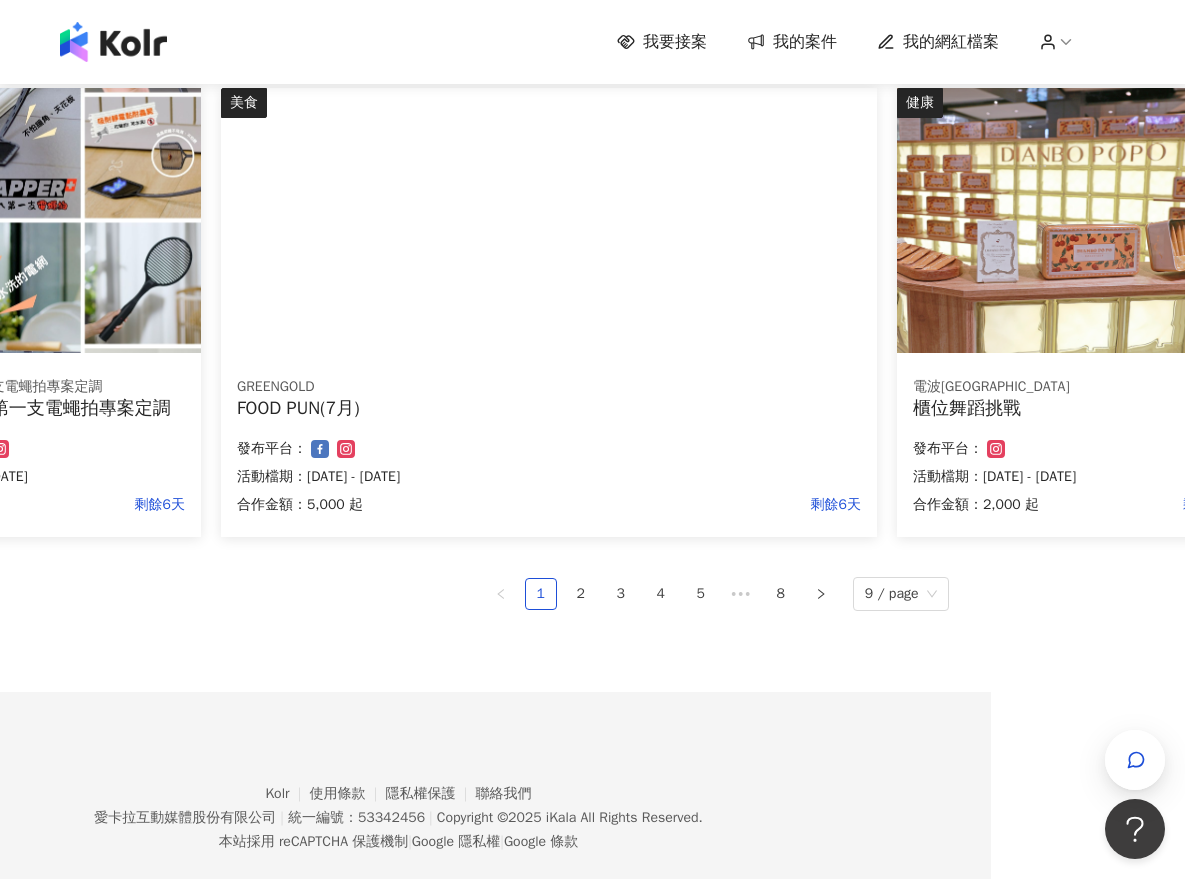scroll, scrollTop: 1173, scrollLeft: 194, axis: both 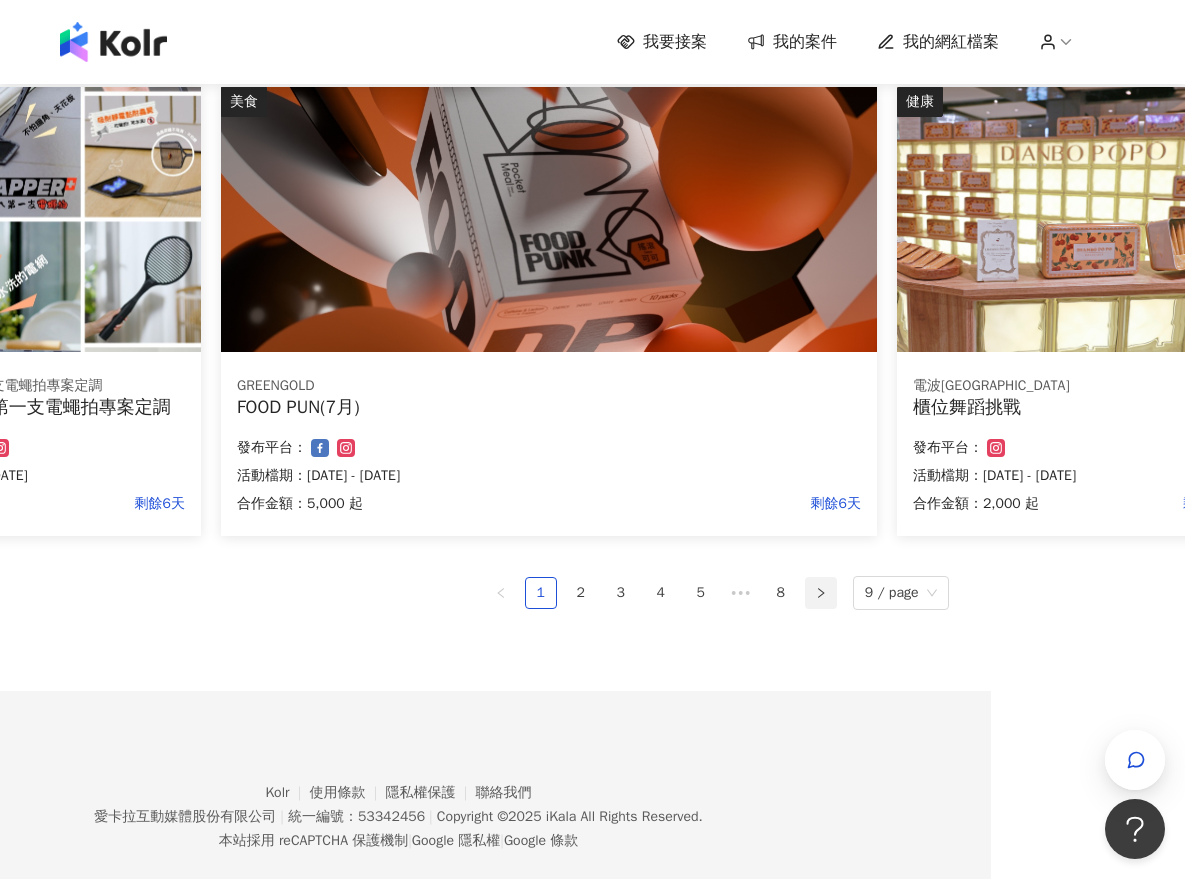 click 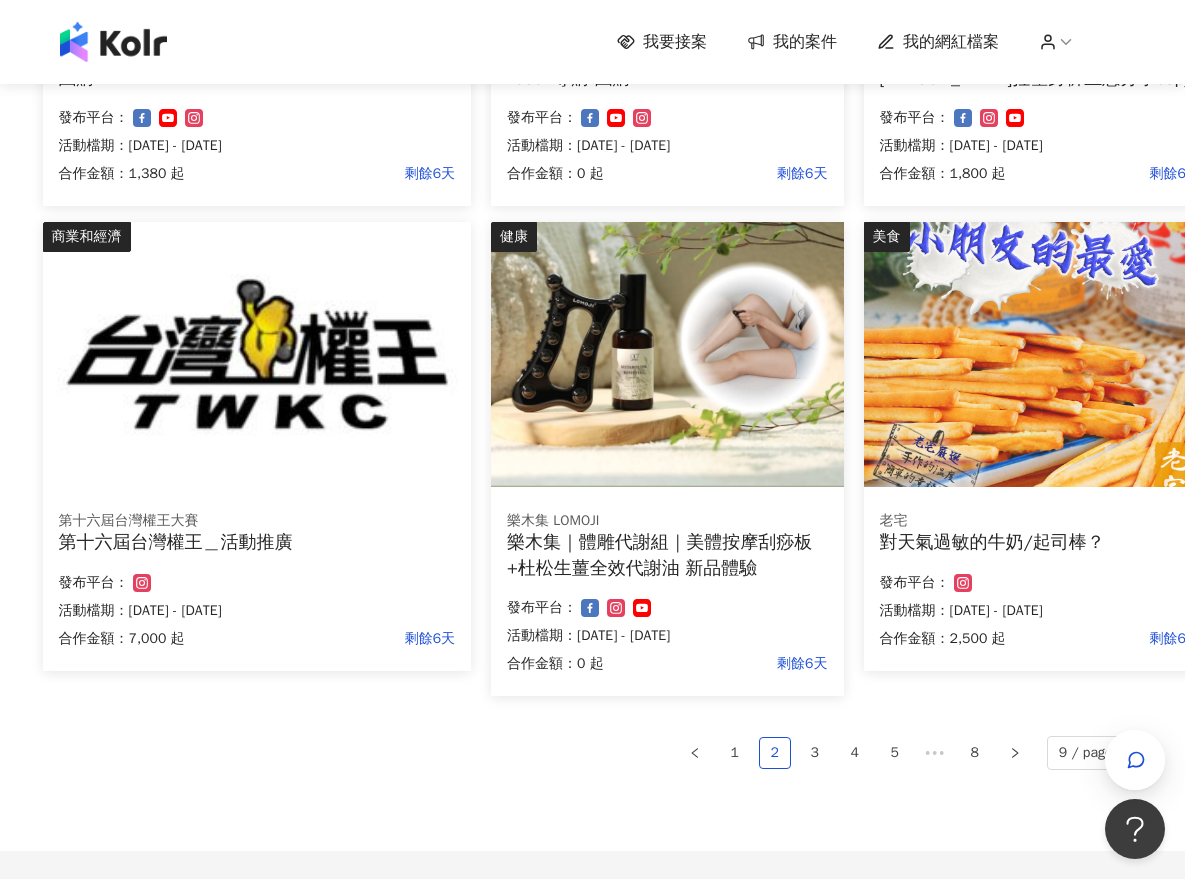 scroll, scrollTop: 1038, scrollLeft: 22, axis: both 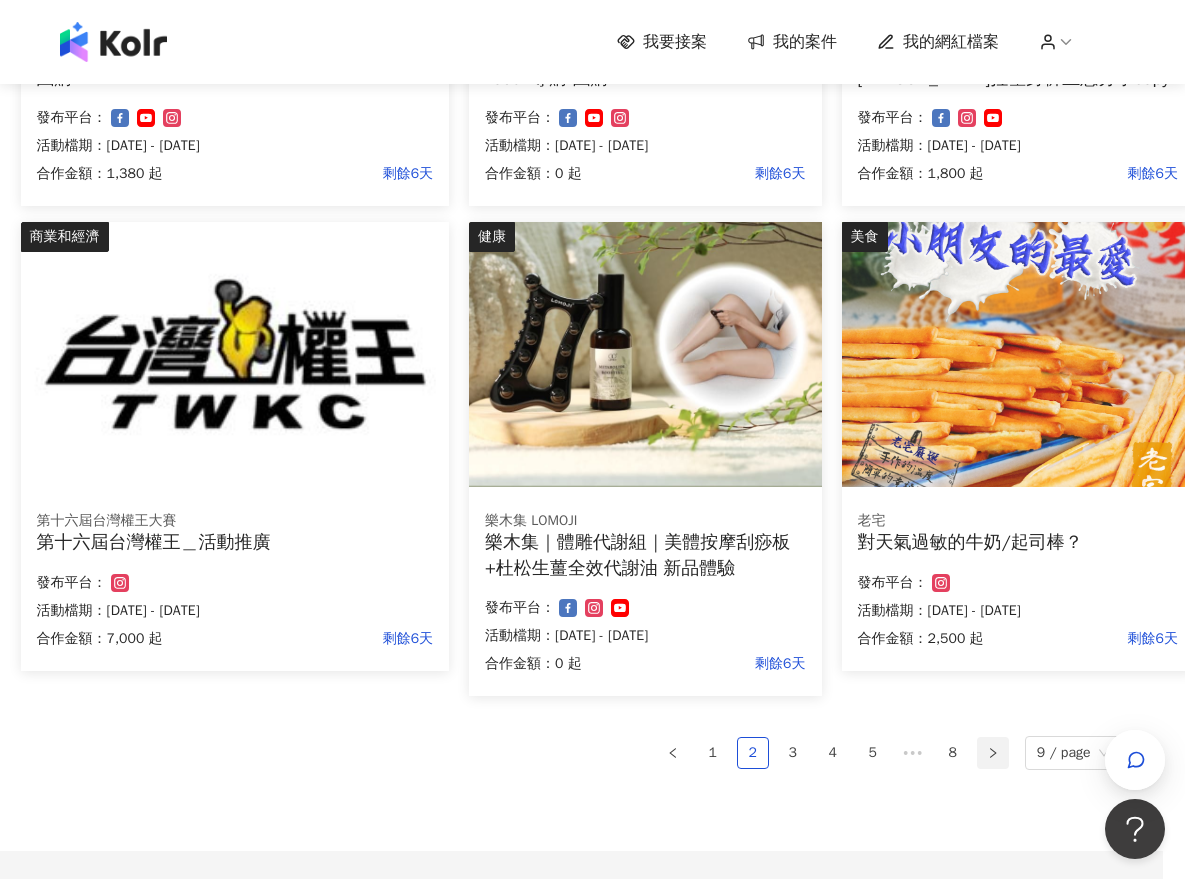 click 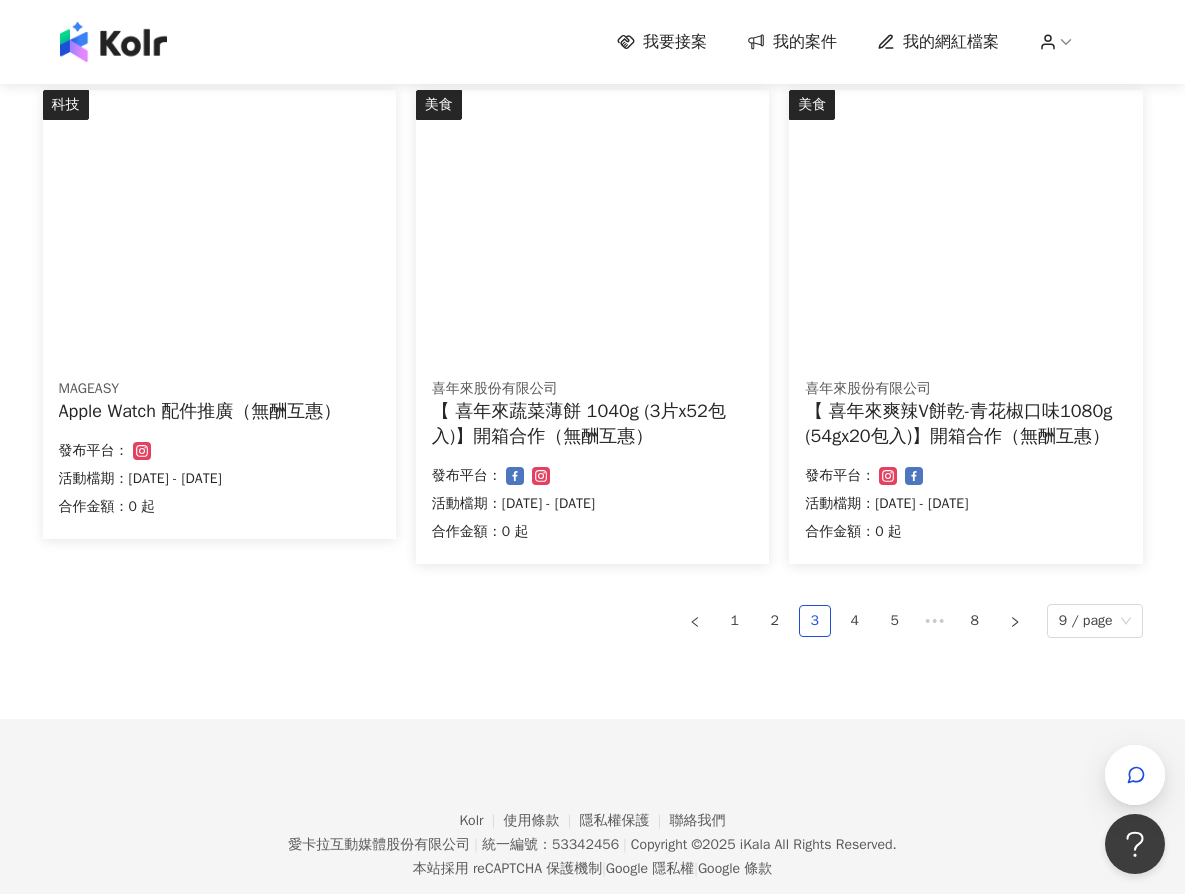 scroll, scrollTop: 1213, scrollLeft: 0, axis: vertical 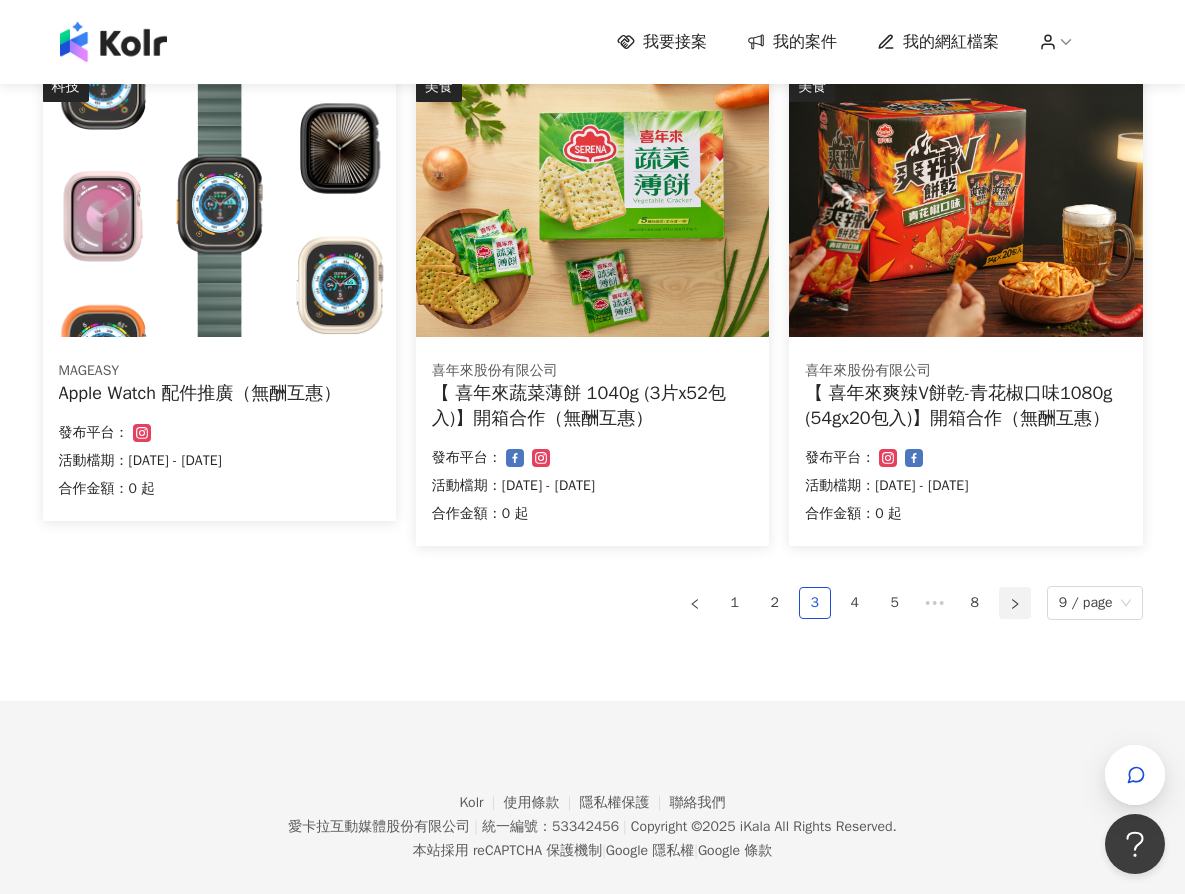 click at bounding box center (1015, 603) 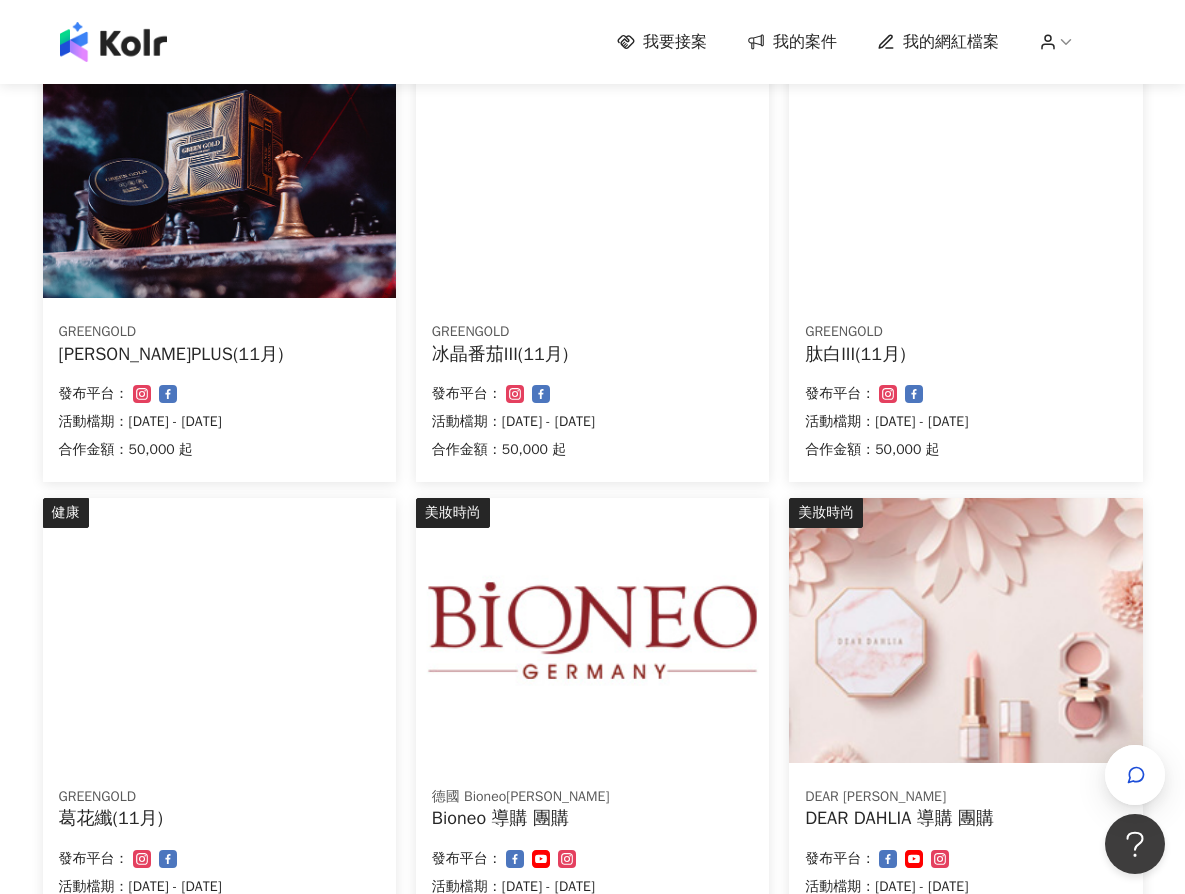 scroll, scrollTop: 0, scrollLeft: 0, axis: both 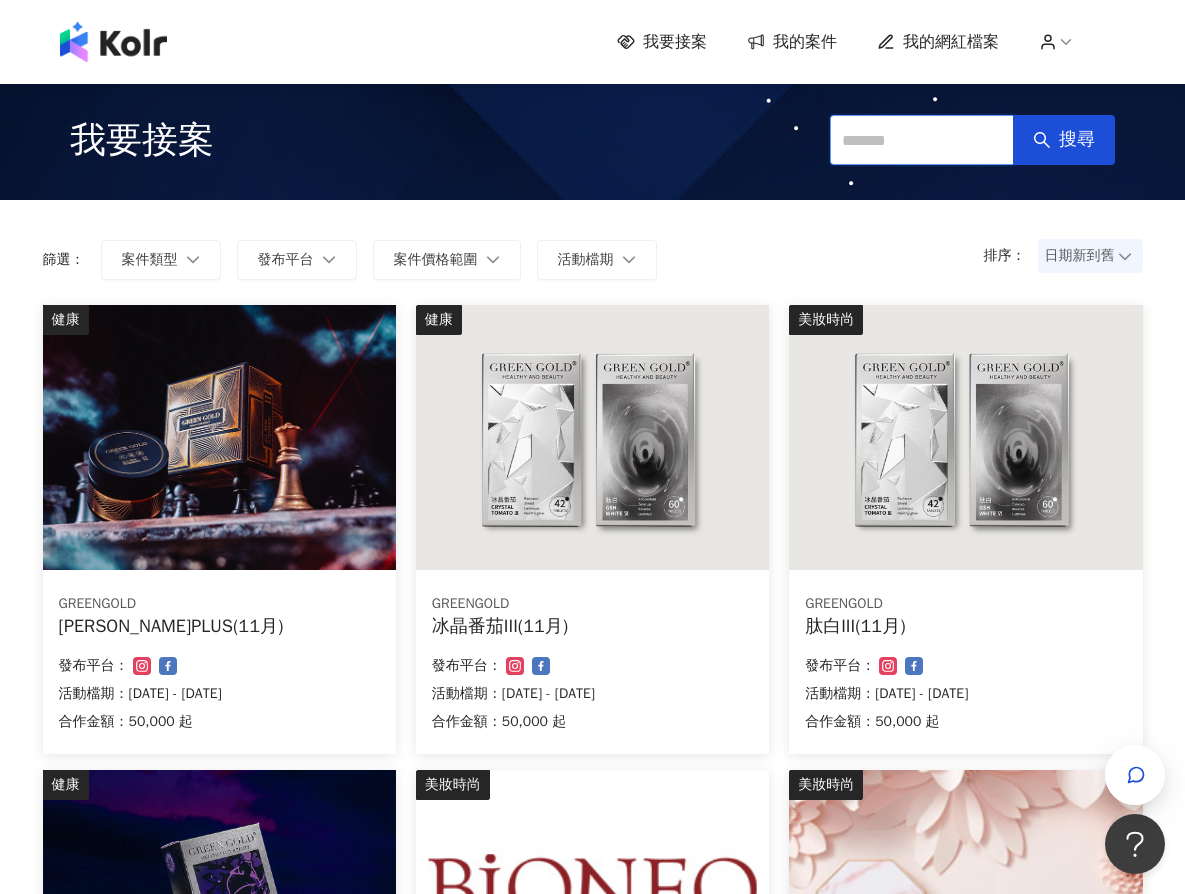 click at bounding box center (922, 140) 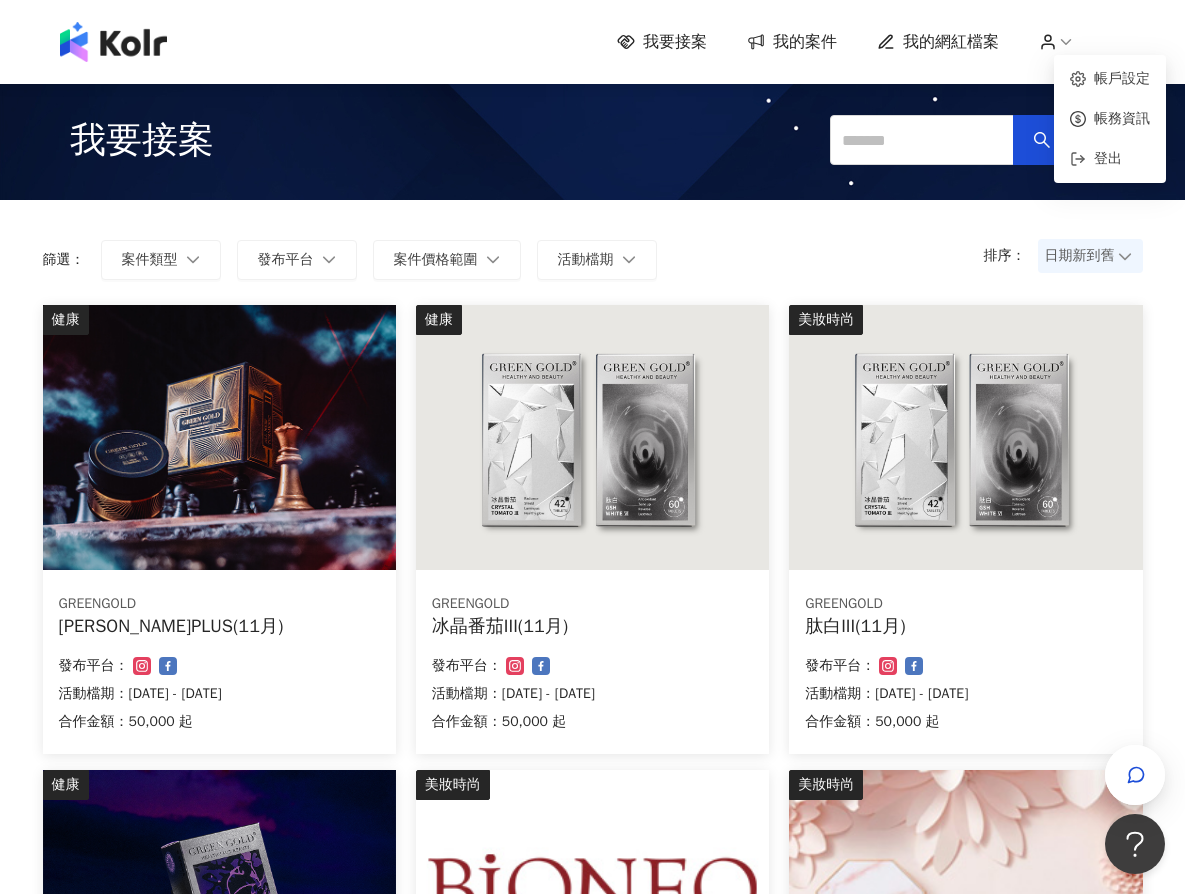 click 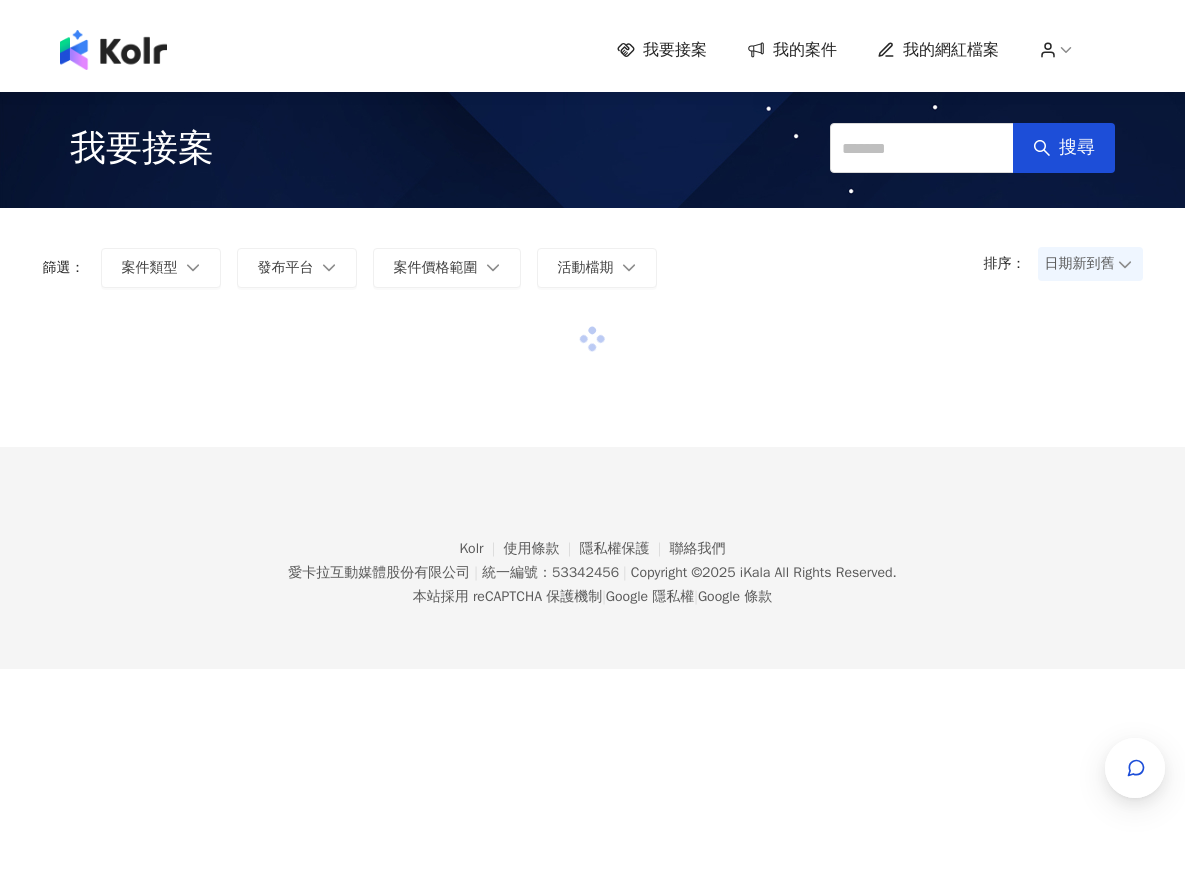 scroll, scrollTop: 0, scrollLeft: 0, axis: both 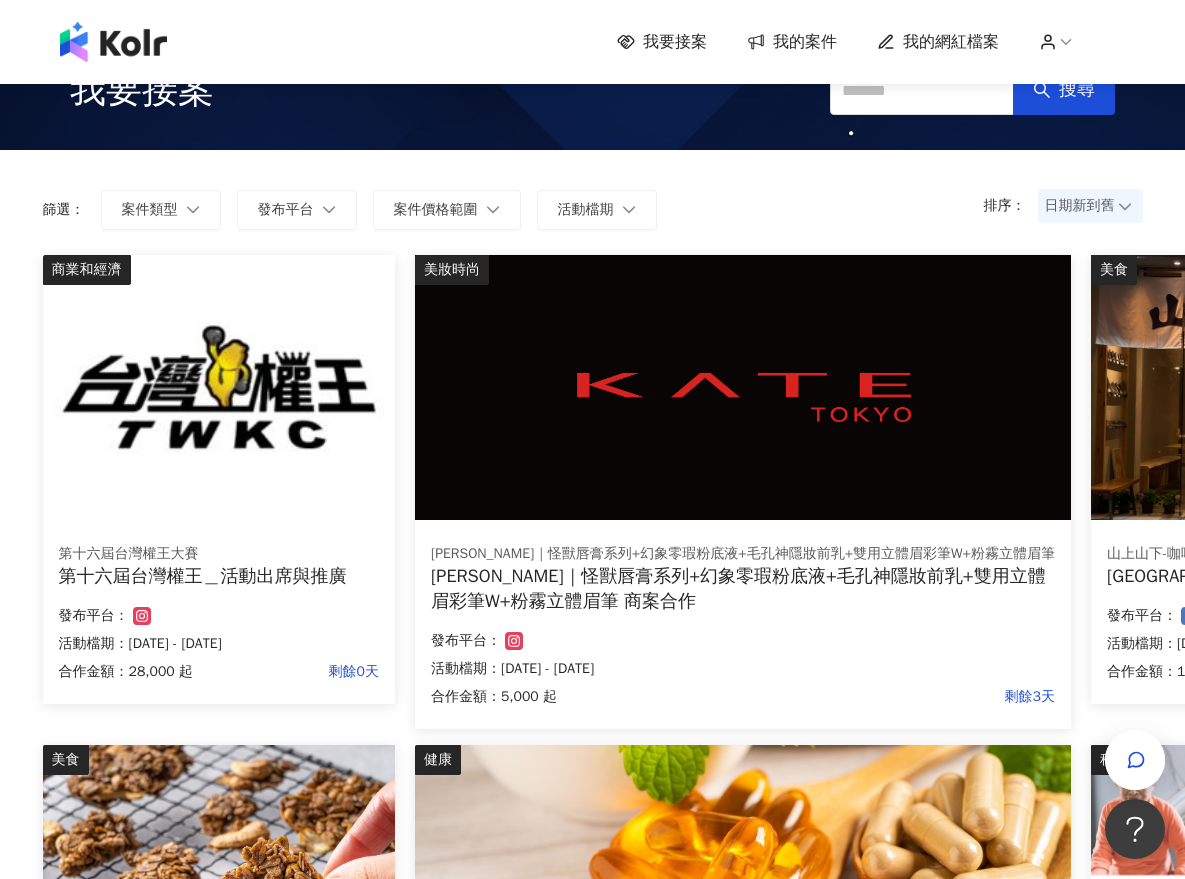 click 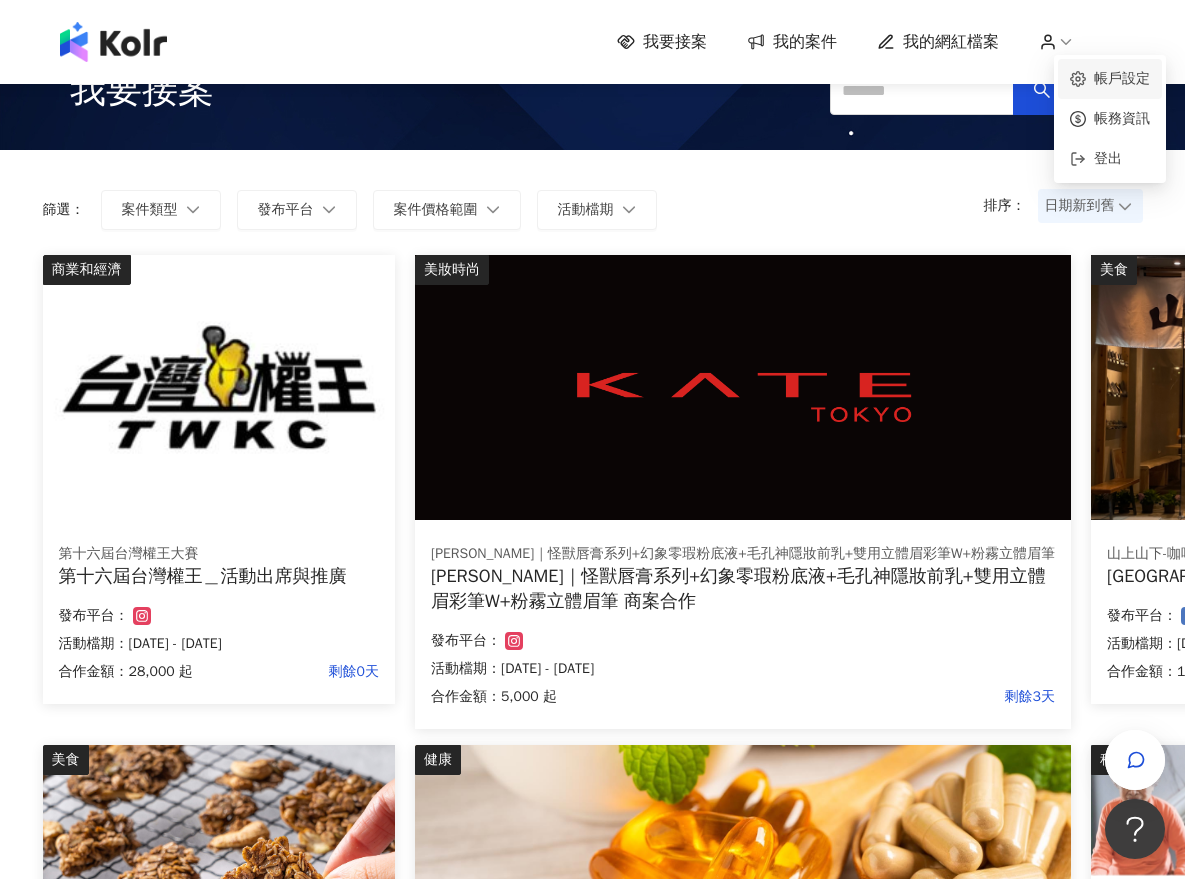 click on "帳戶設定" at bounding box center [1122, 78] 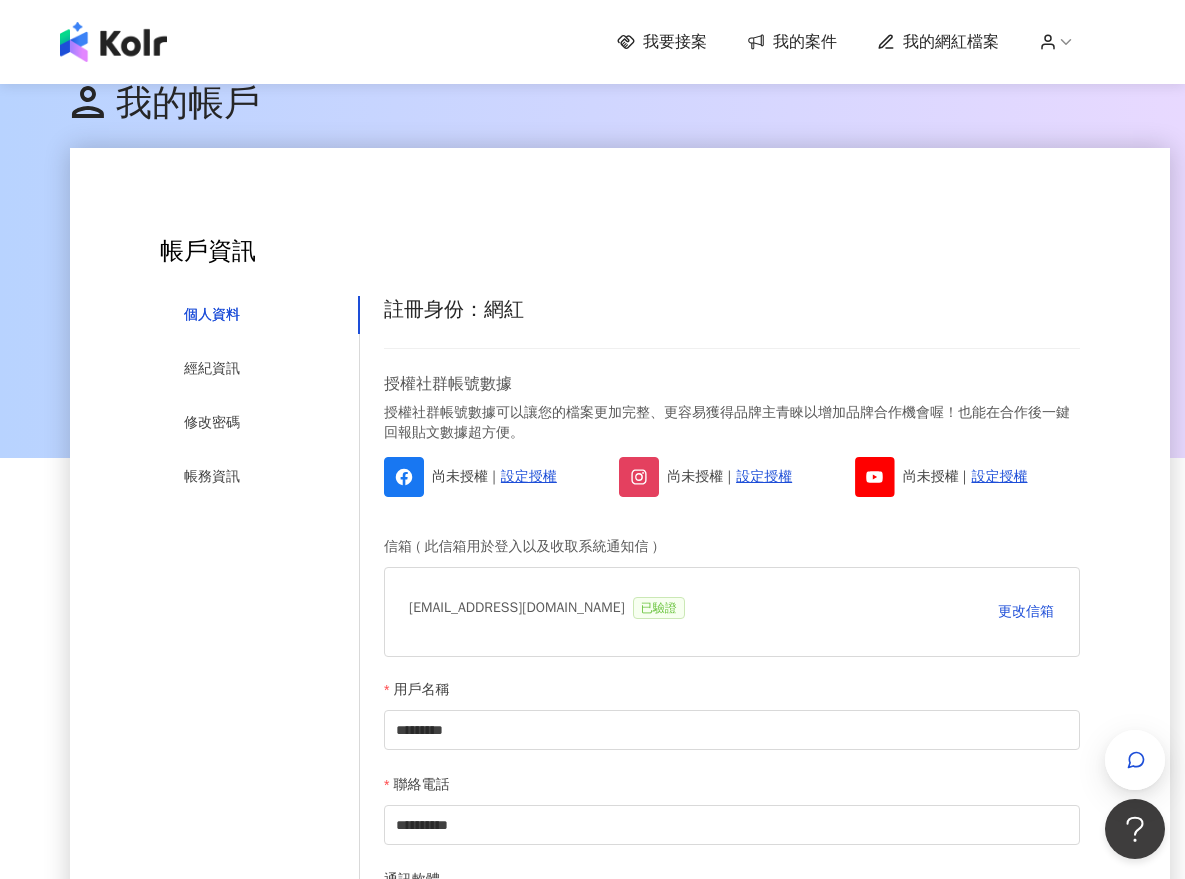 scroll, scrollTop: 0, scrollLeft: 0, axis: both 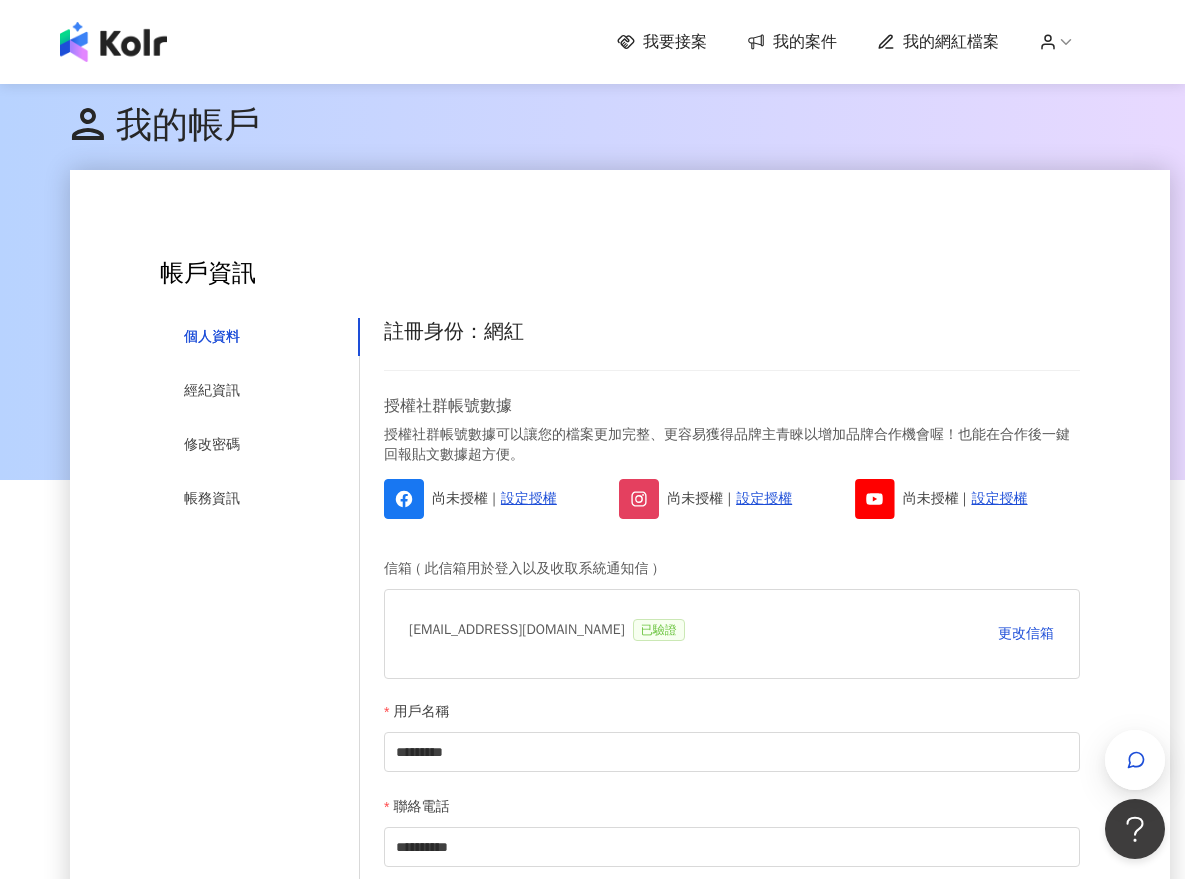 click 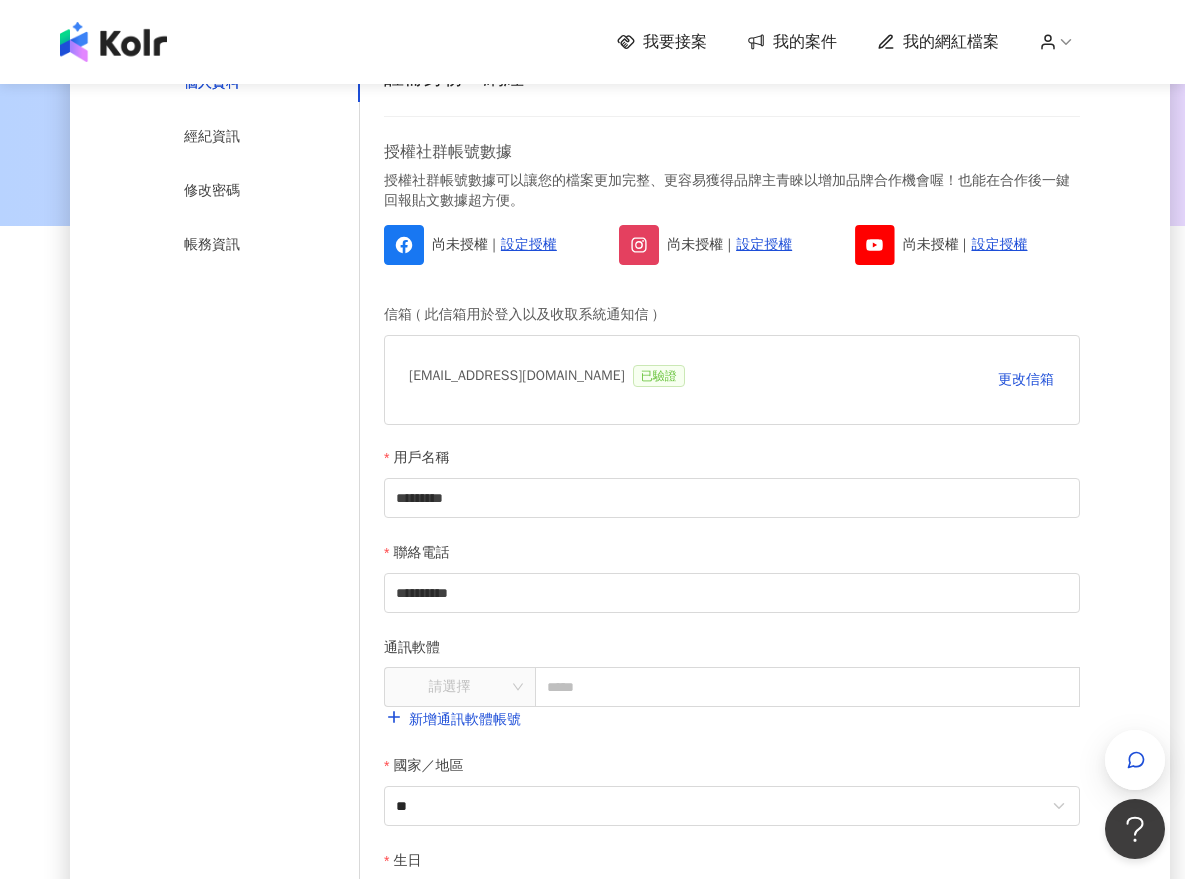 scroll, scrollTop: 0, scrollLeft: 0, axis: both 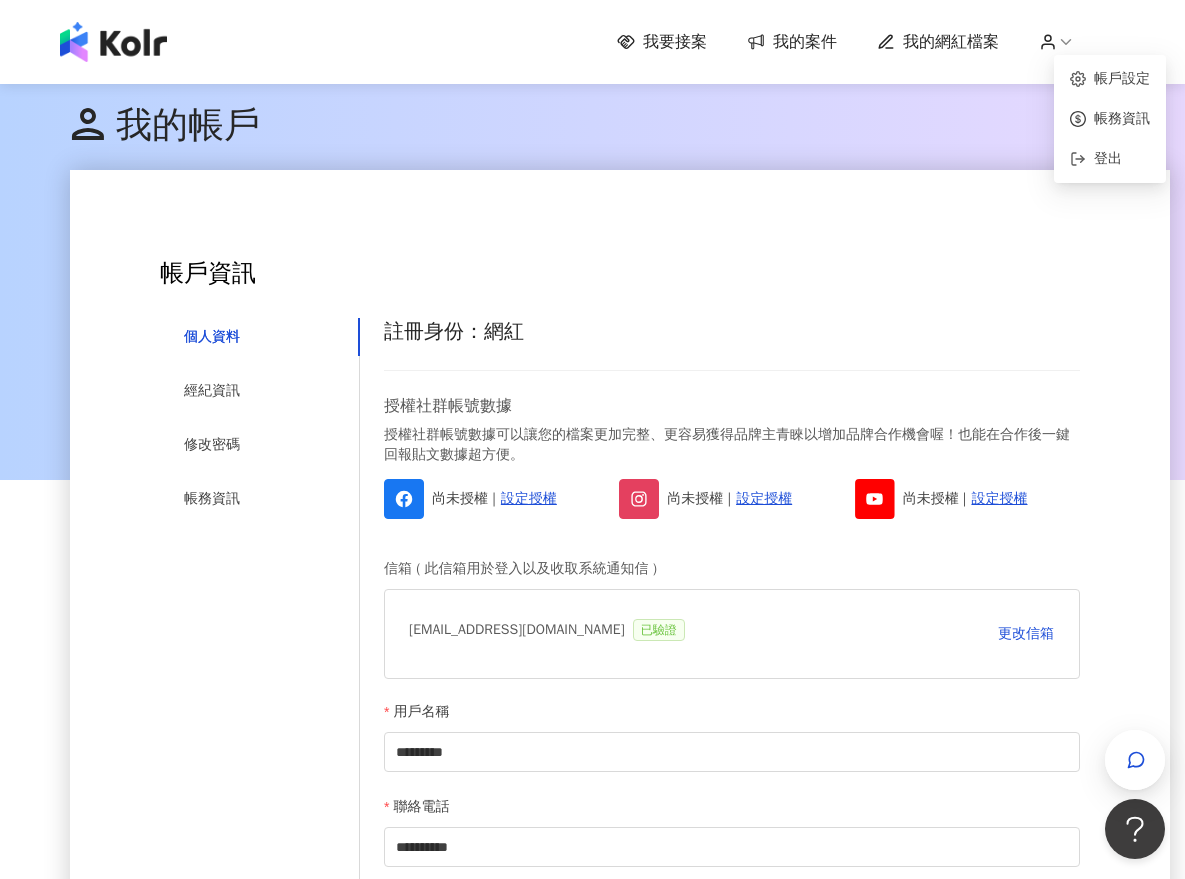 click 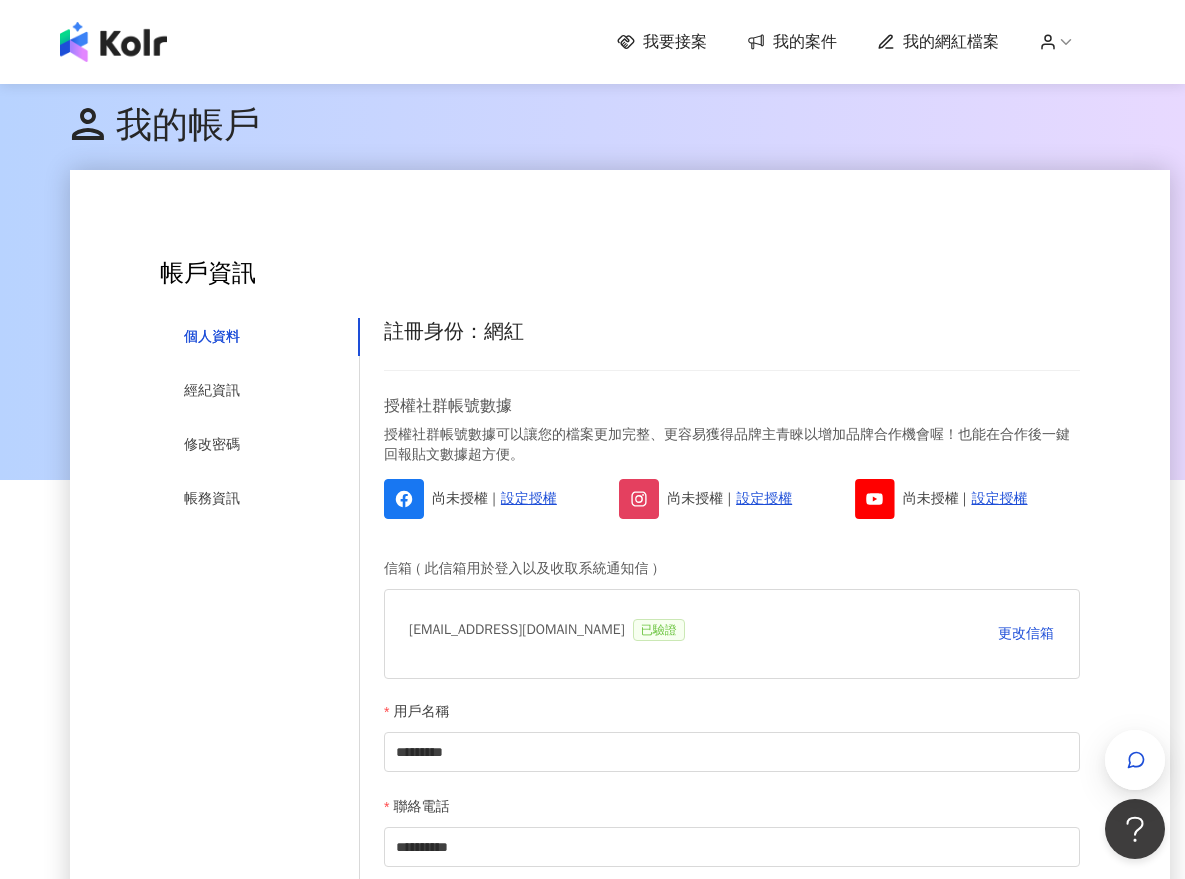 click on "**********" at bounding box center (620, 806) 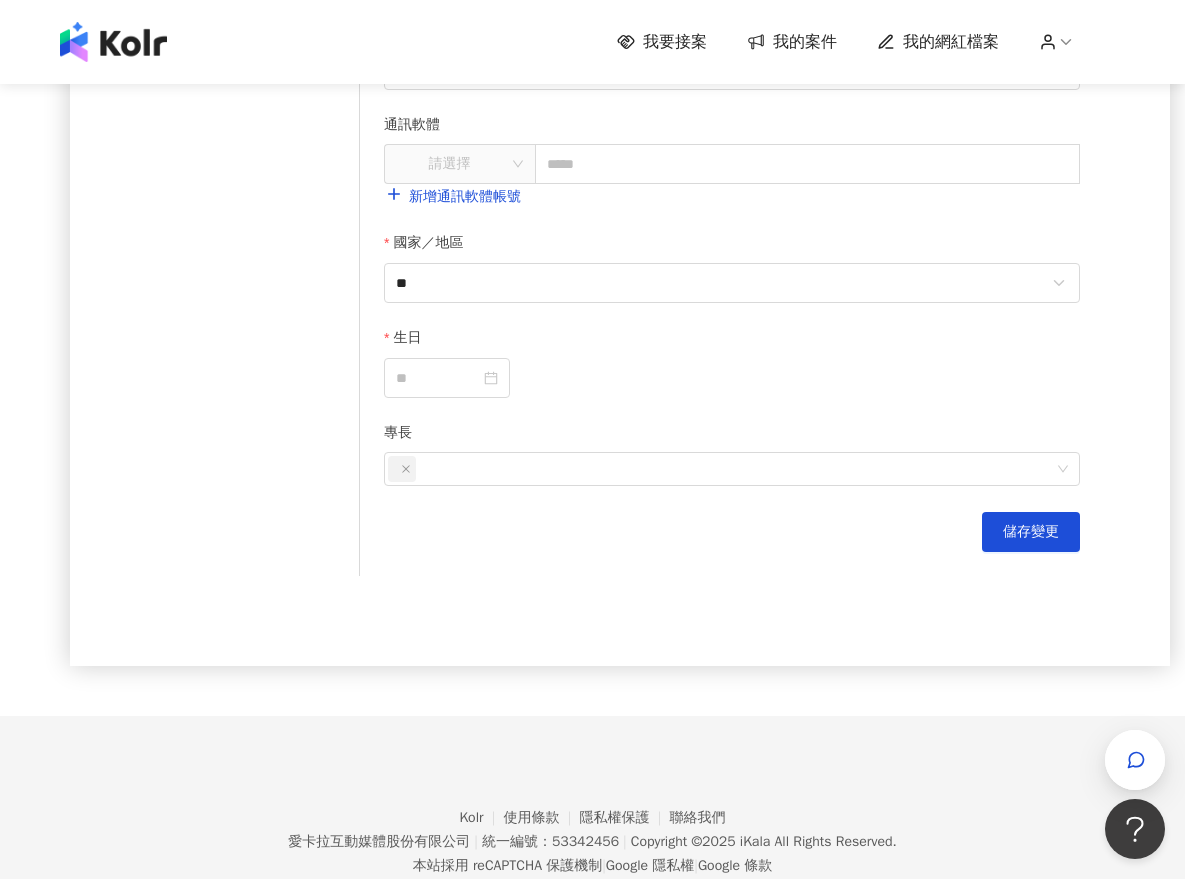 scroll, scrollTop: 832, scrollLeft: 0, axis: vertical 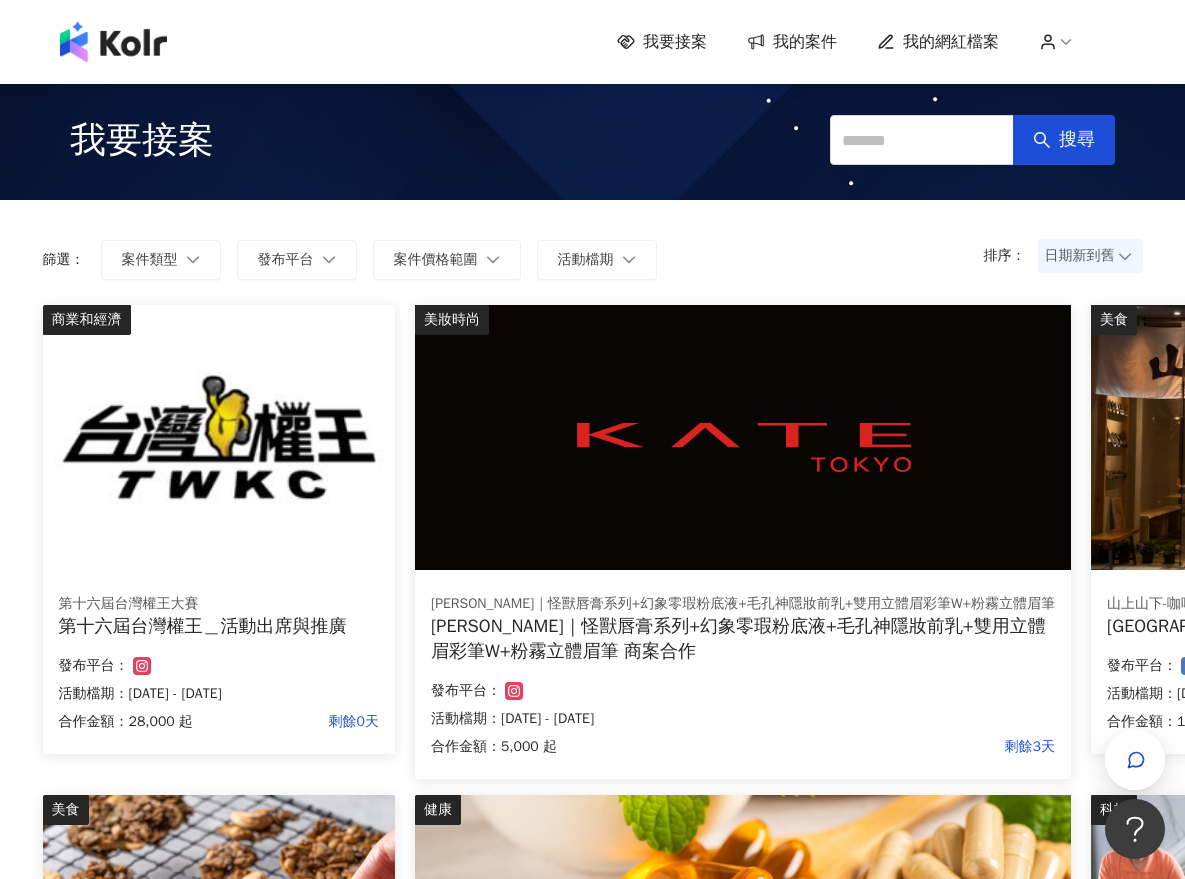 click 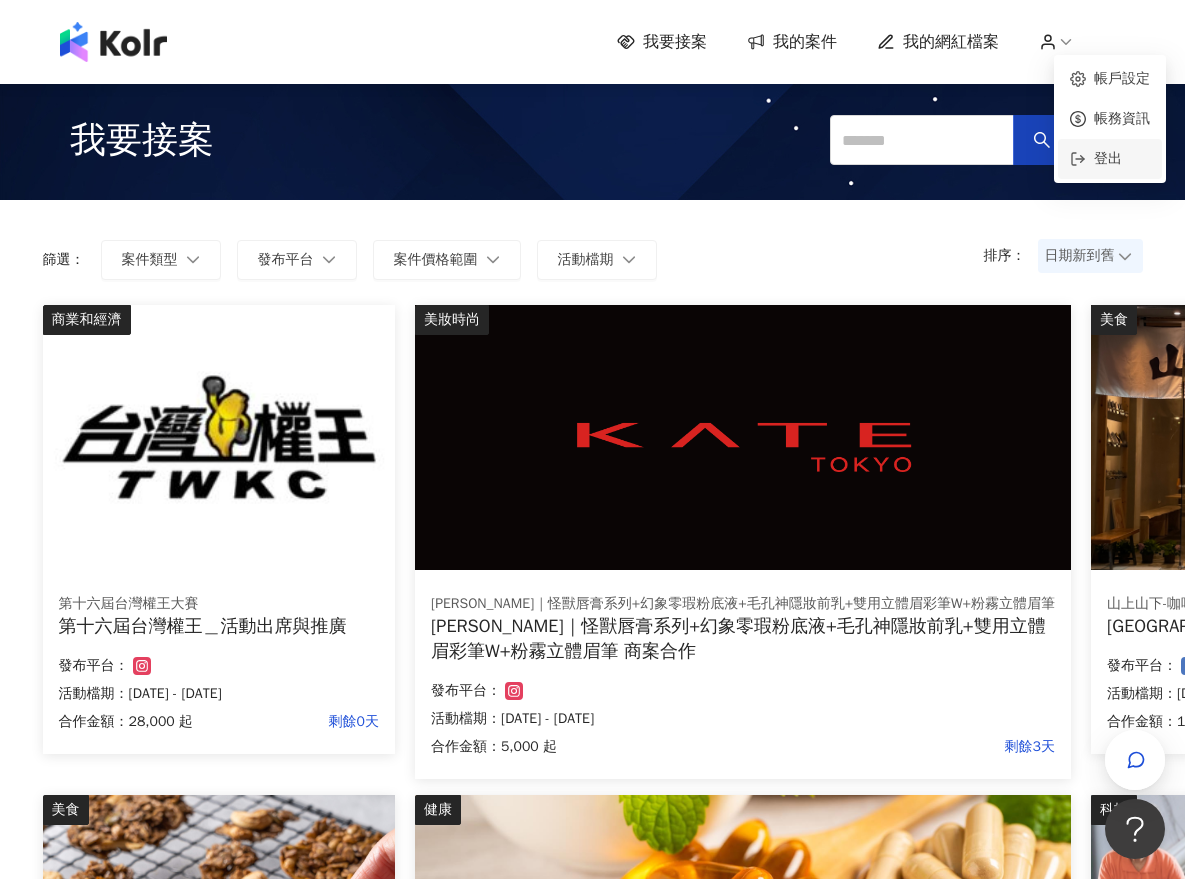 click on "登出" at bounding box center (1118, 159) 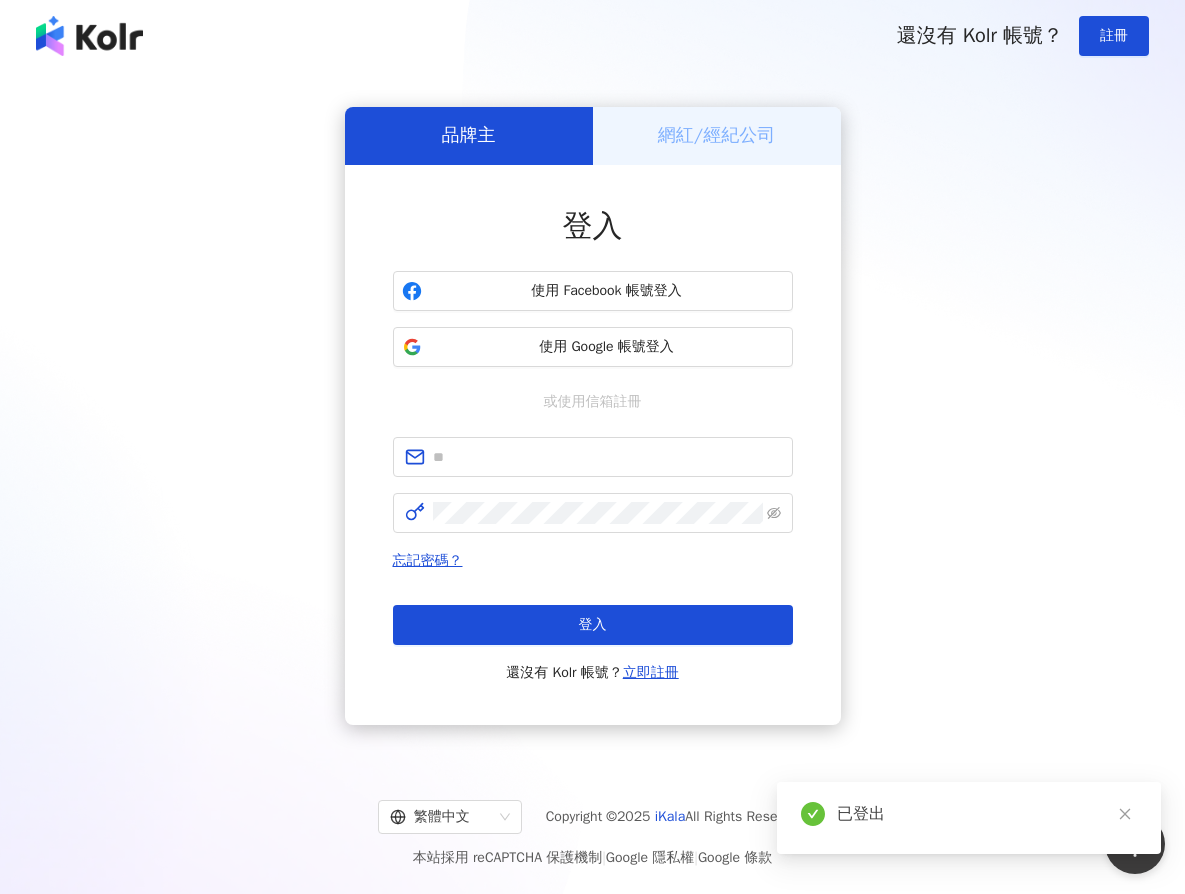 click on "網紅/經紀公司" at bounding box center (716, 135) 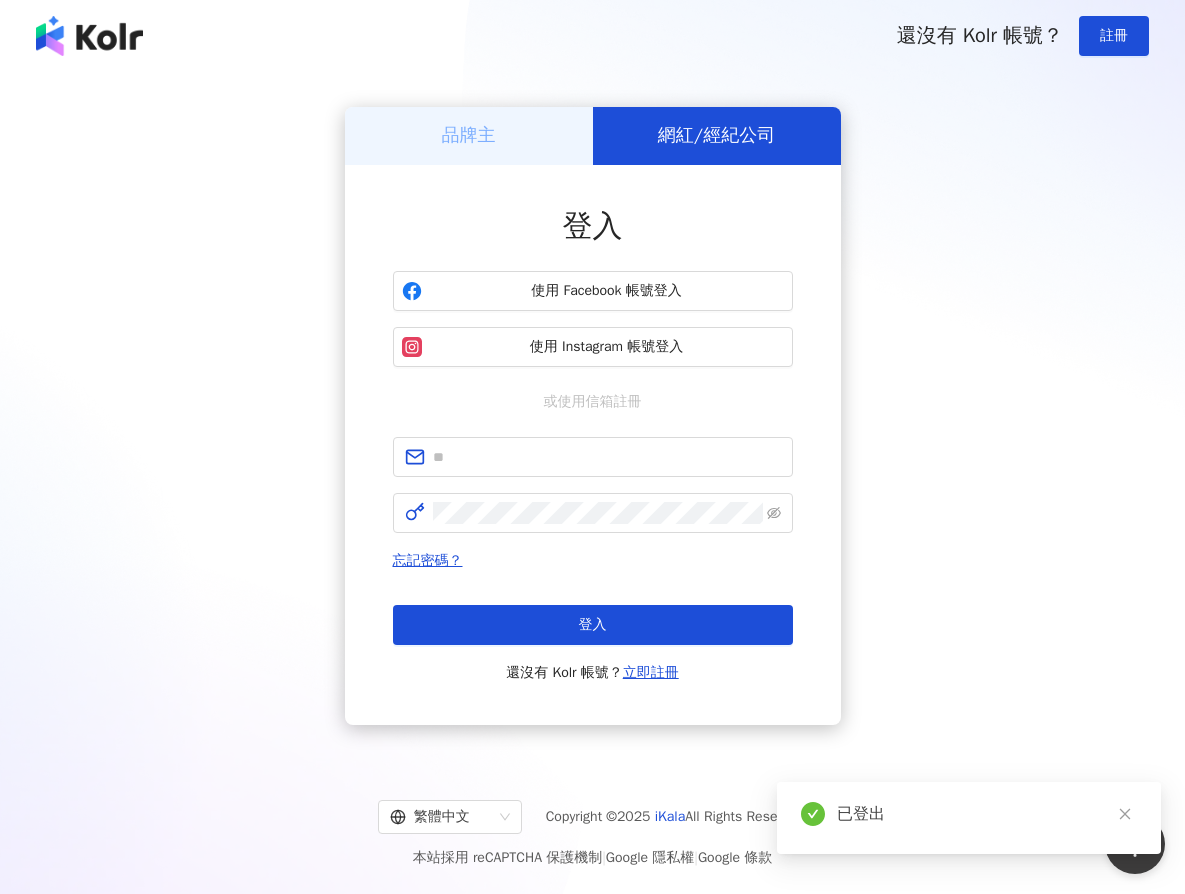 click on "品牌主" at bounding box center (469, 135) 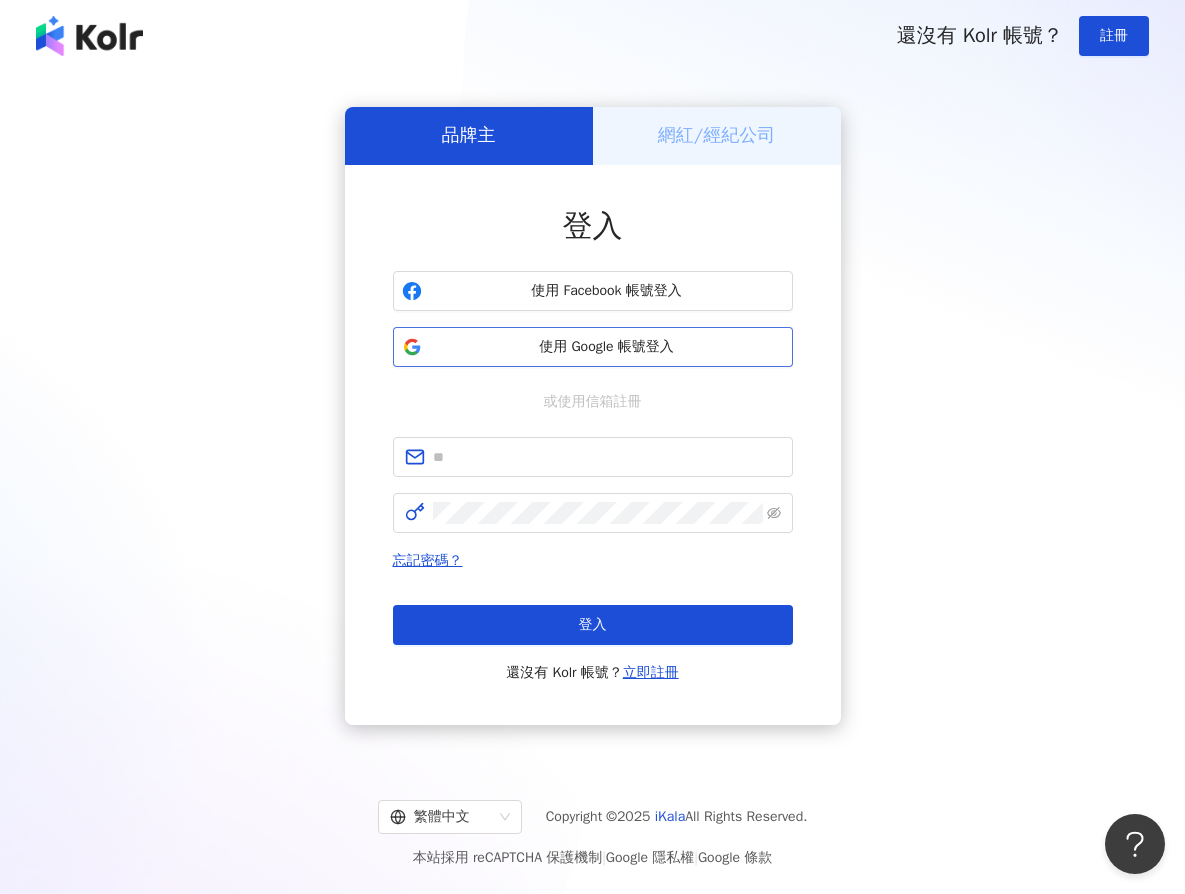click on "使用 Google 帳號登入" at bounding box center [607, 347] 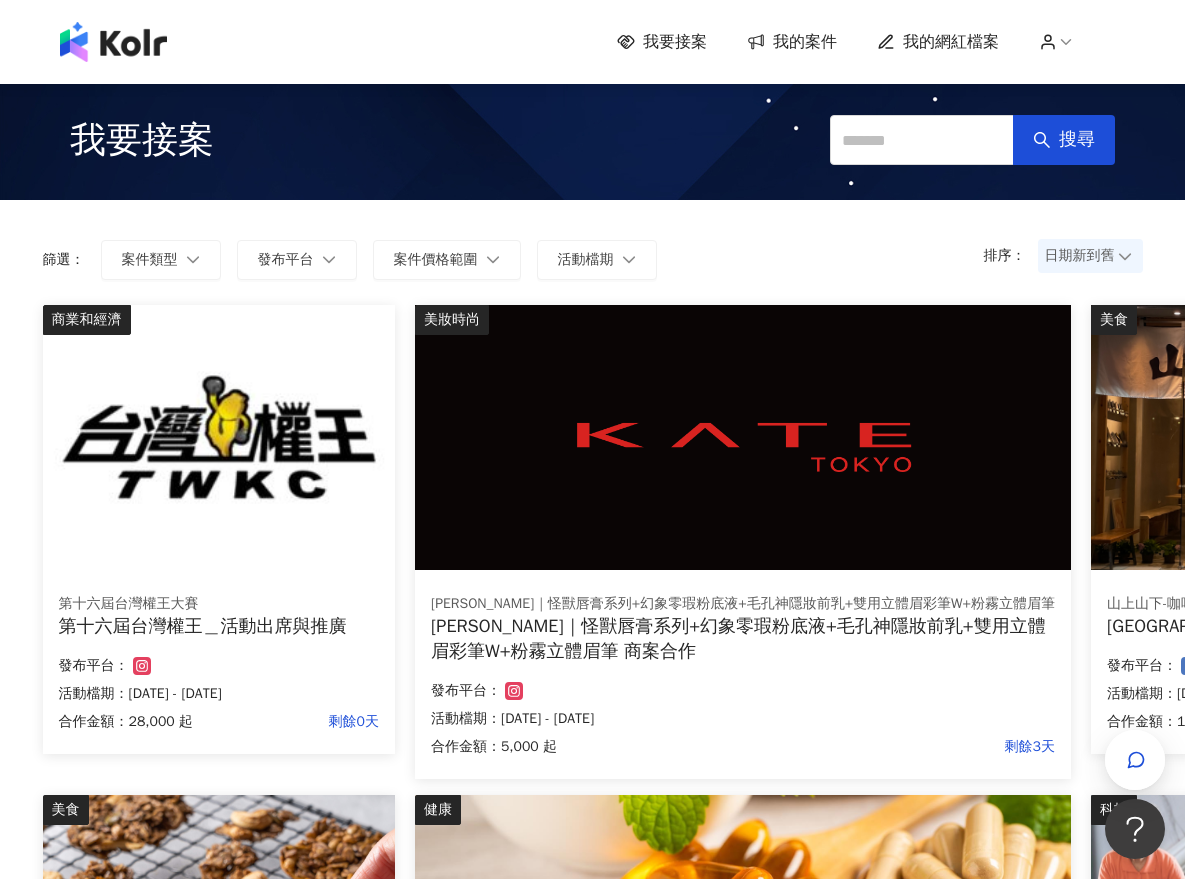 click 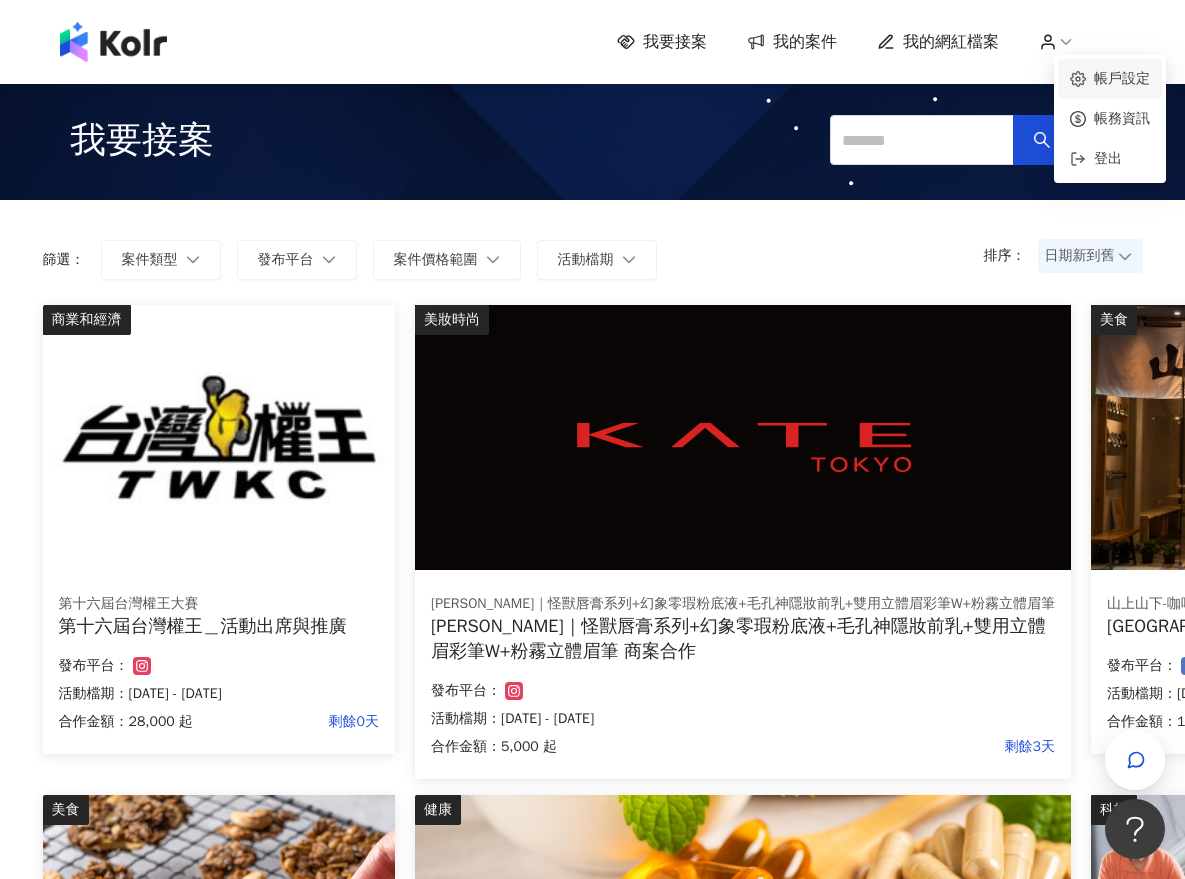 click on "帳戶設定" at bounding box center (1122, 78) 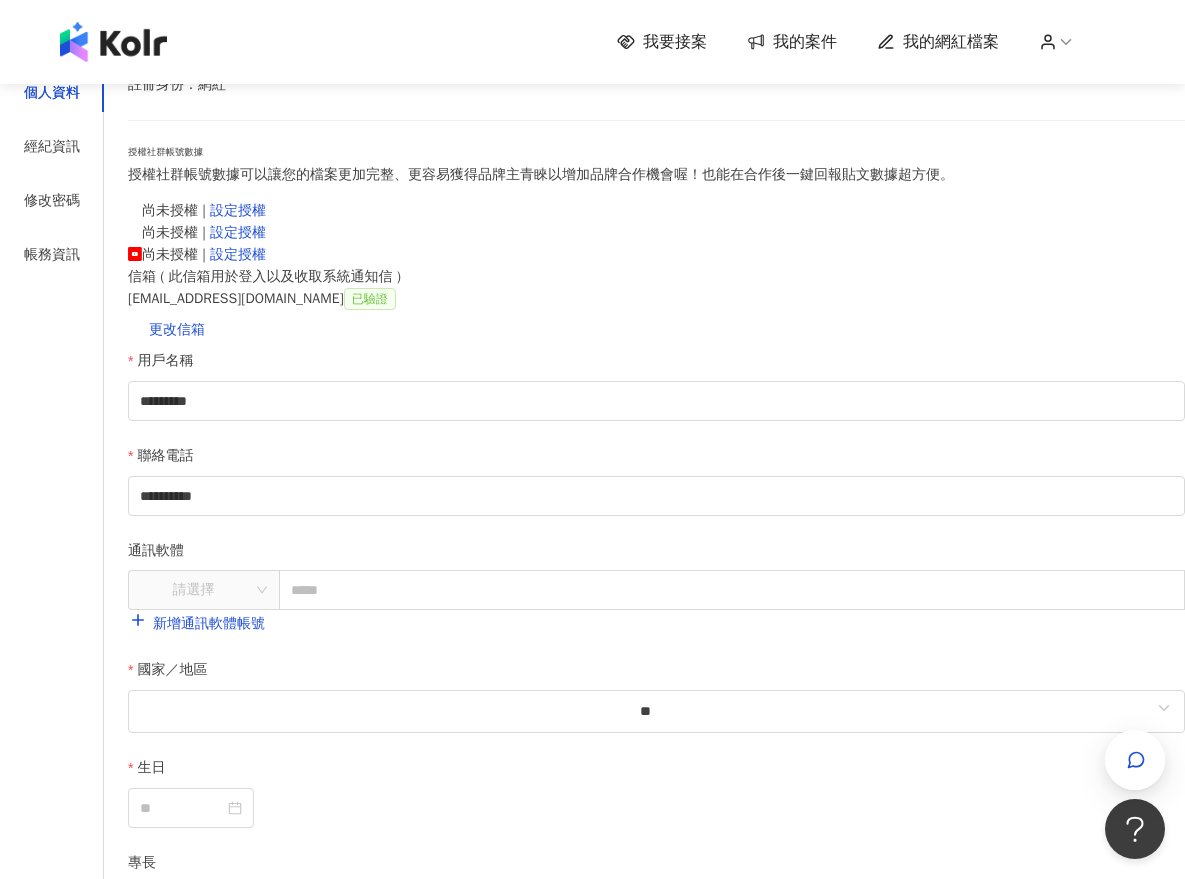 click on "註冊身份：網紅" at bounding box center (656, 85) 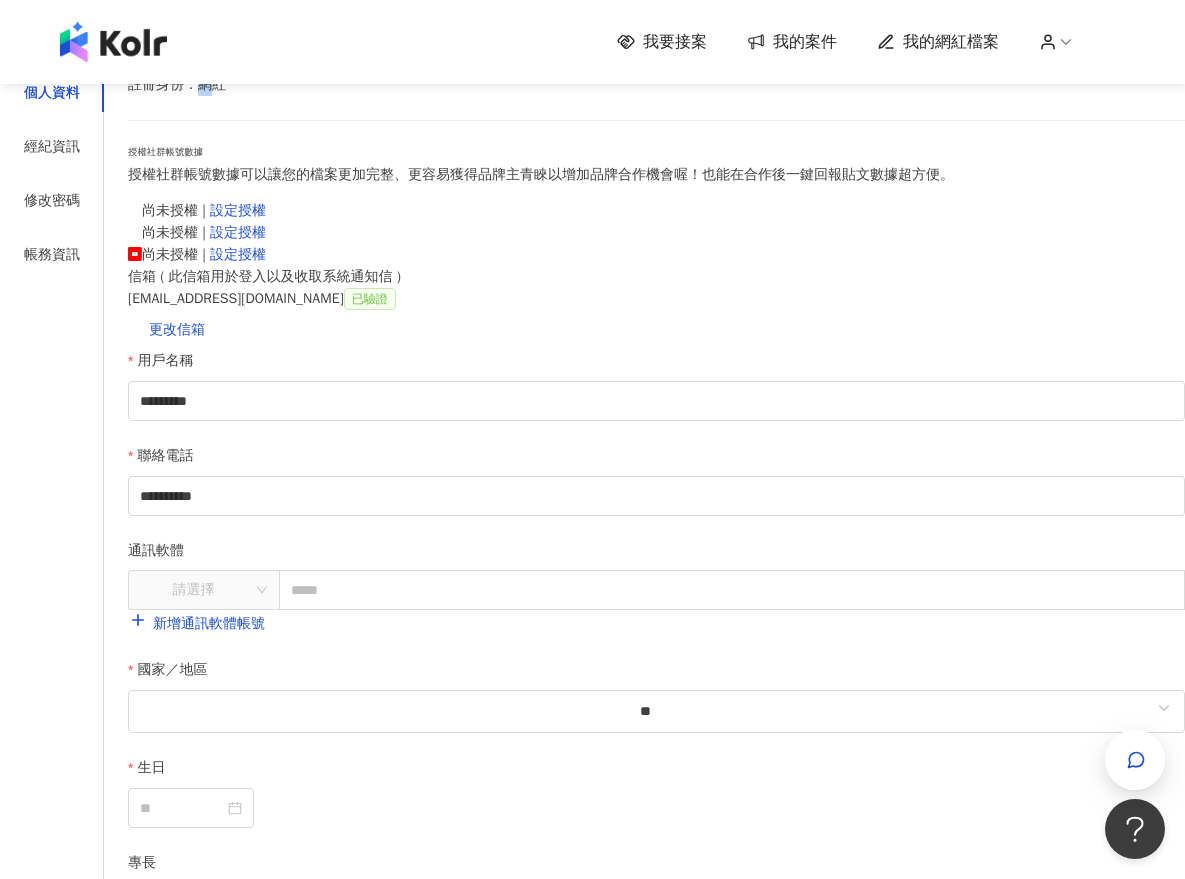 drag, startPoint x: 481, startPoint y: 328, endPoint x: 498, endPoint y: 328, distance: 17 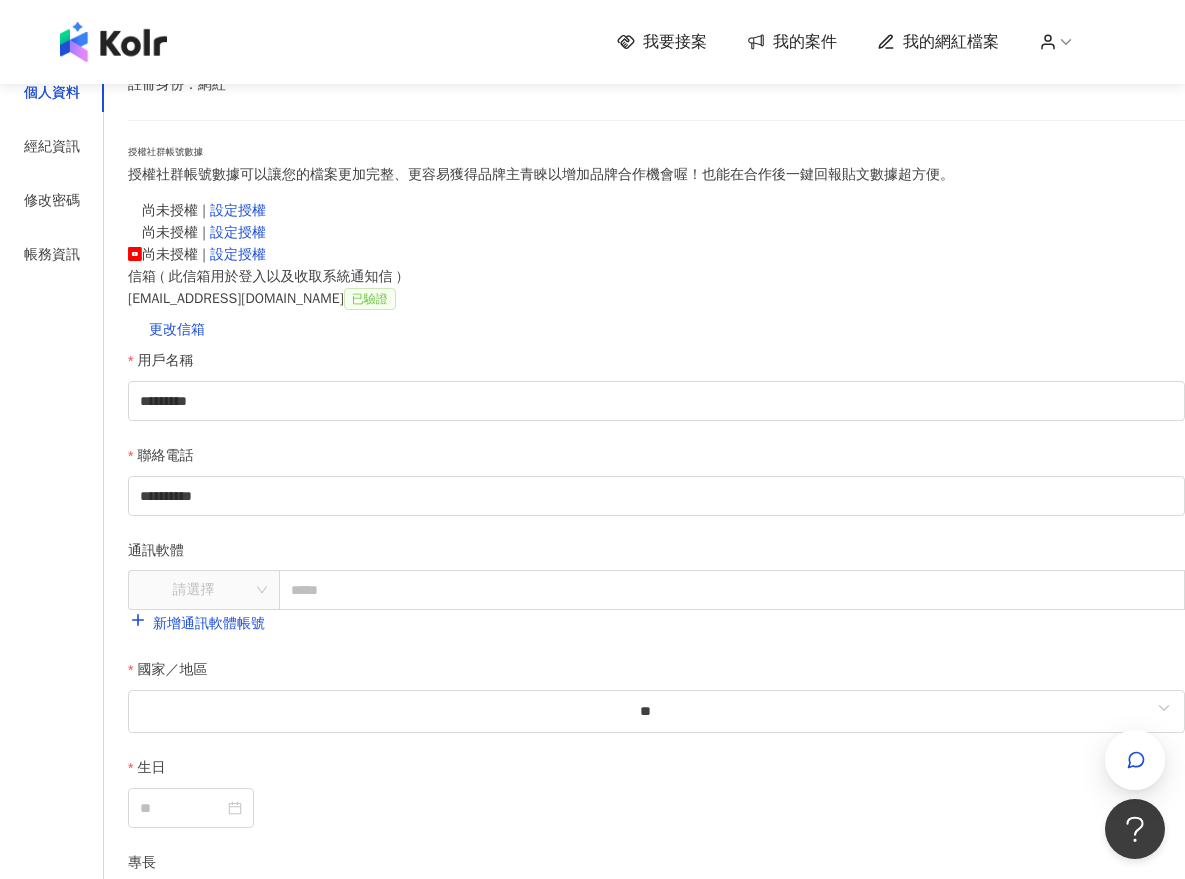 click on "註冊身份：網紅" at bounding box center (656, 85) 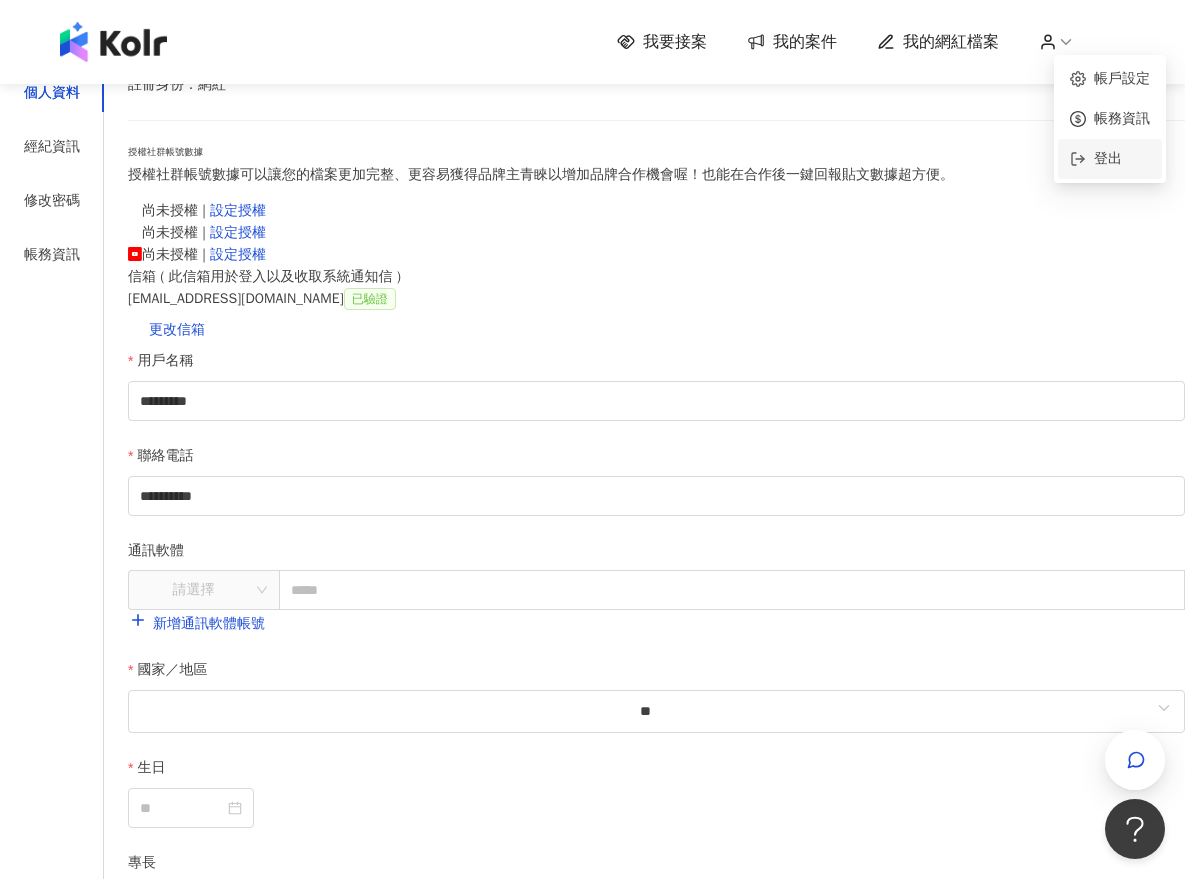 click on "登出" at bounding box center [1118, 159] 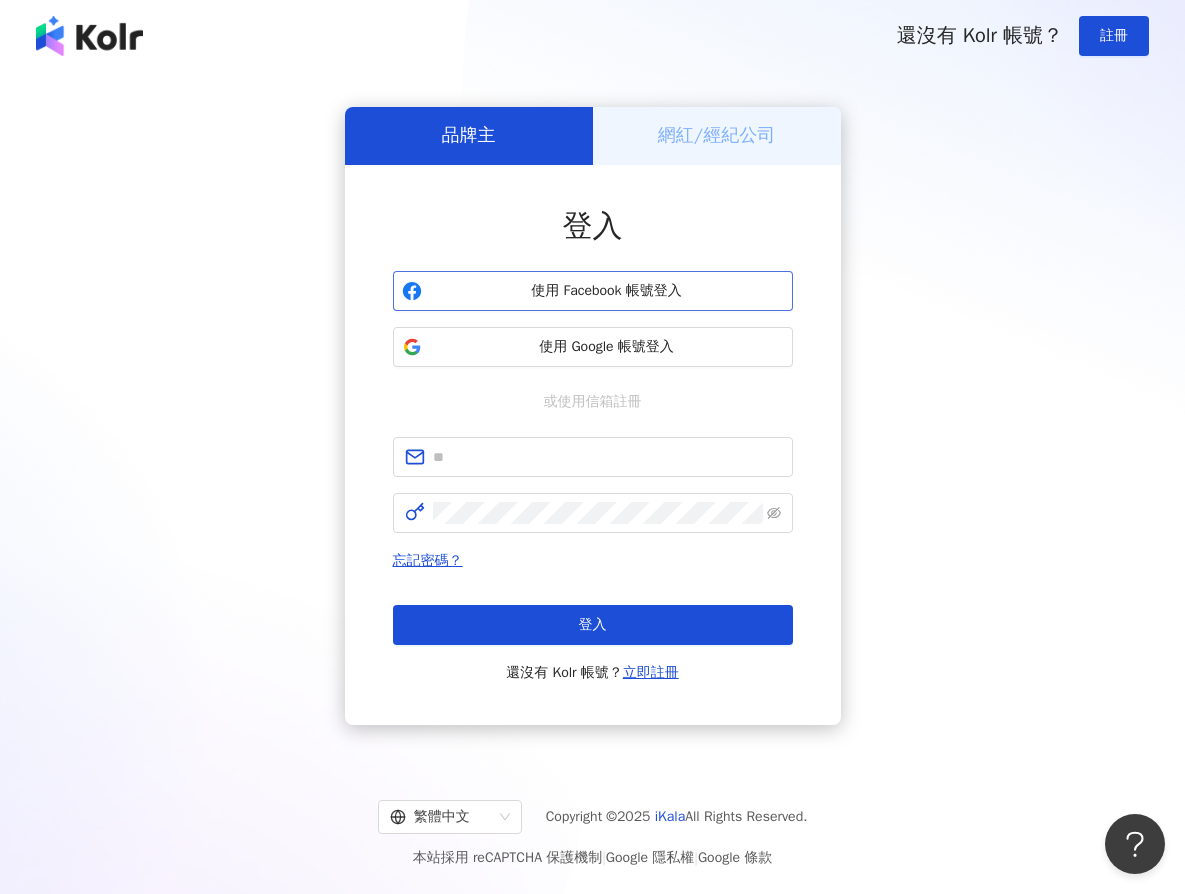 click on "使用 Facebook 帳號登入" at bounding box center [607, 291] 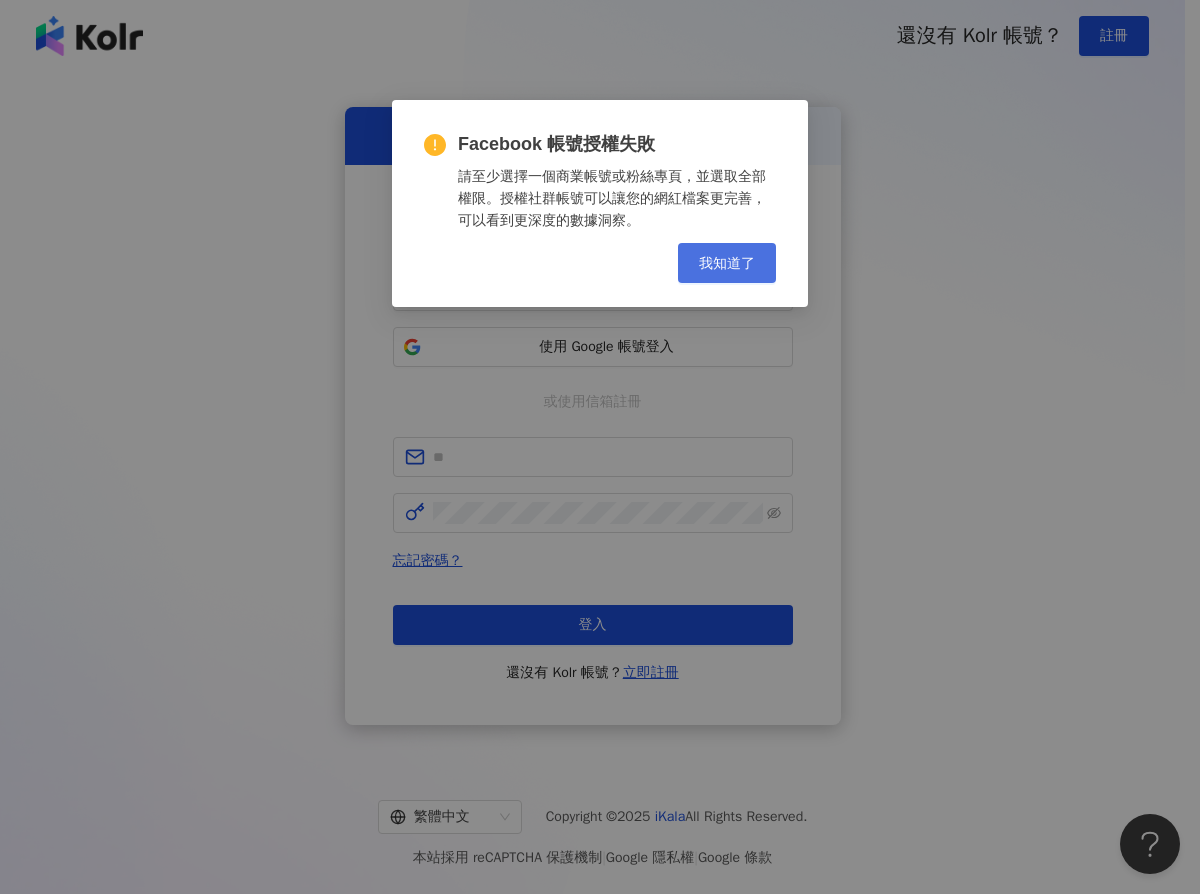 click on "我知道了" at bounding box center [727, 263] 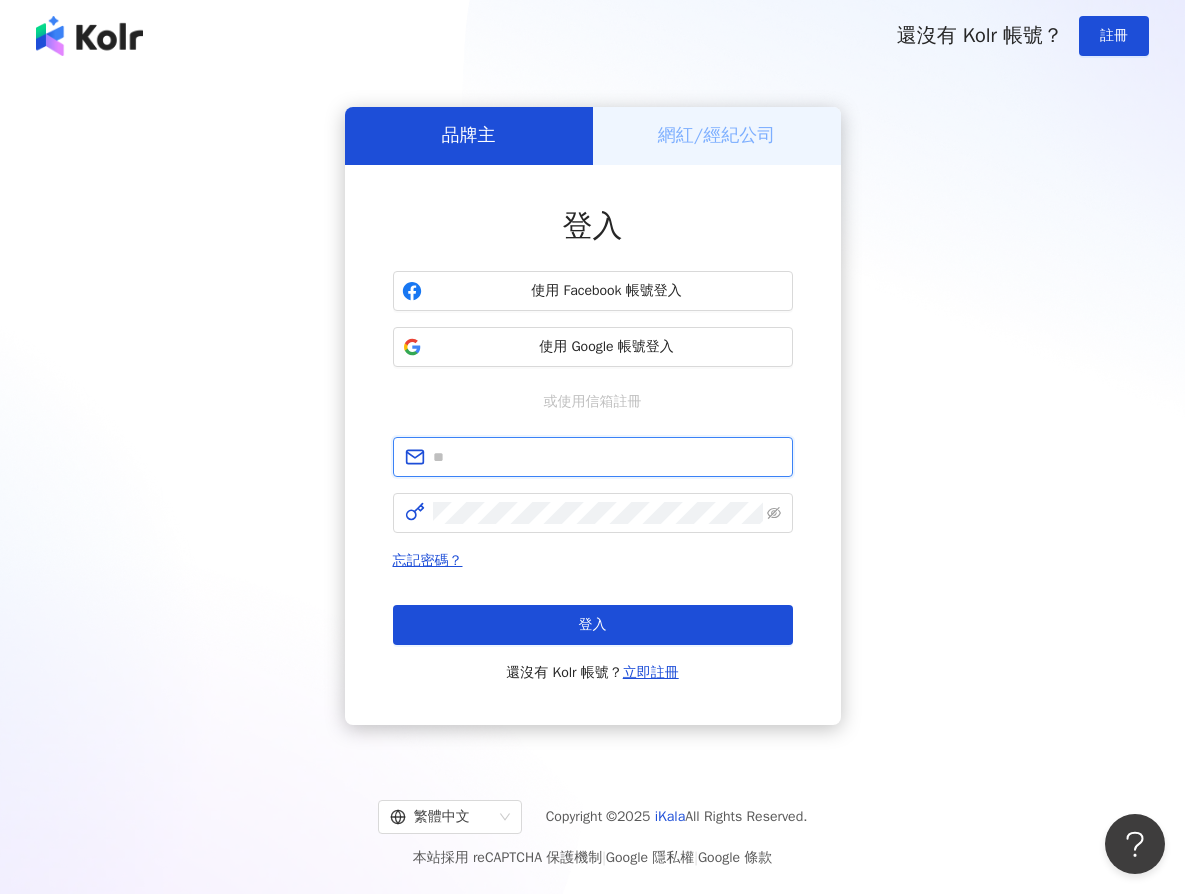 click at bounding box center (607, 457) 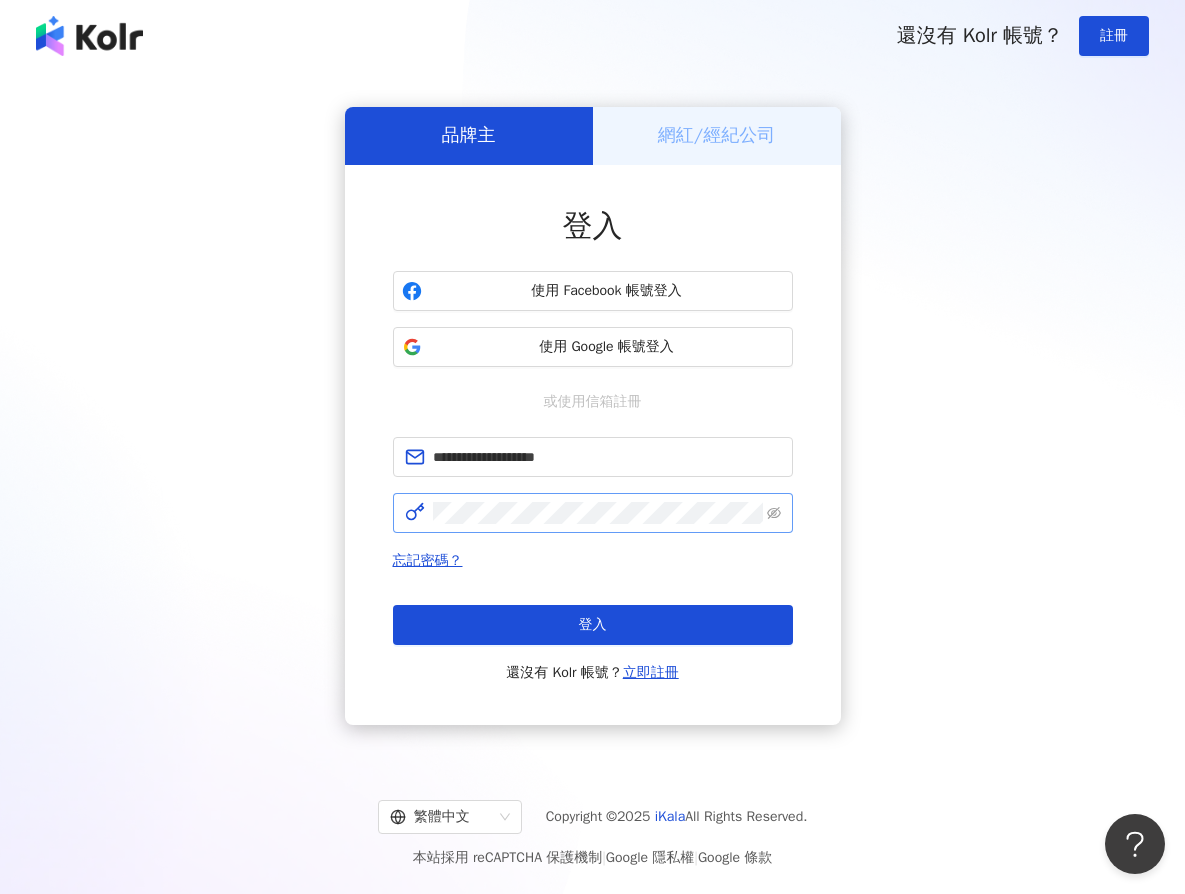 click at bounding box center (593, 513) 